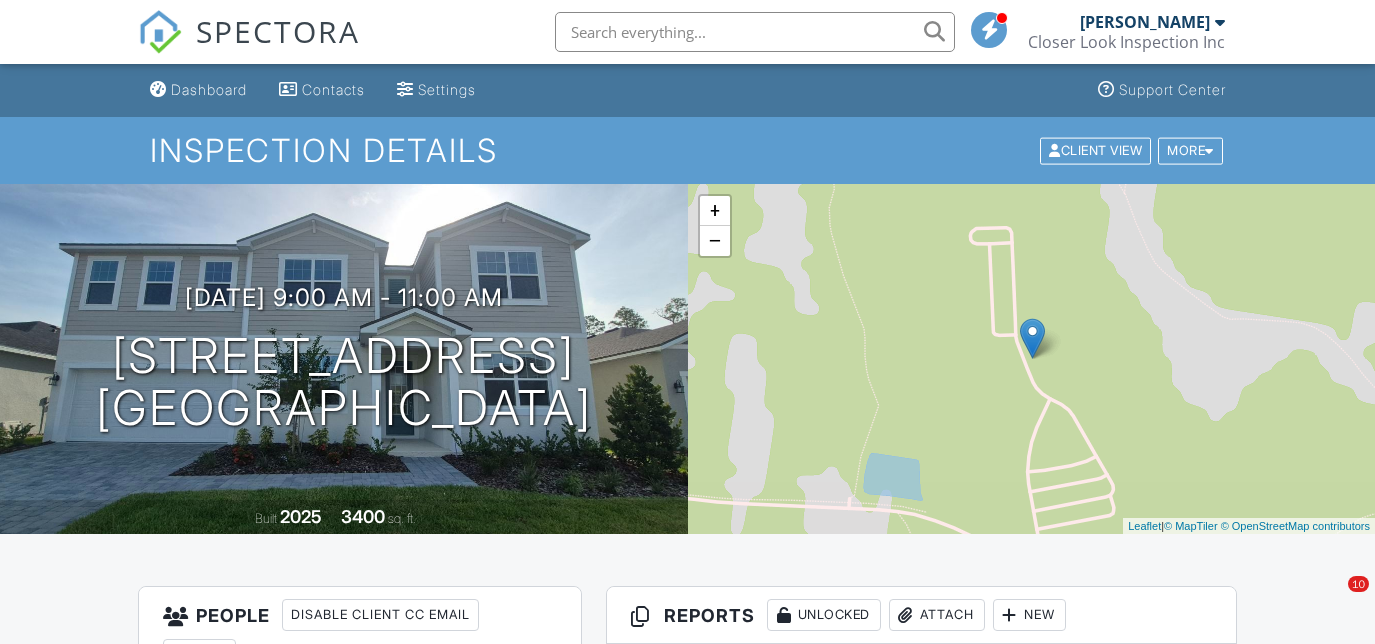 scroll, scrollTop: 642, scrollLeft: 0, axis: vertical 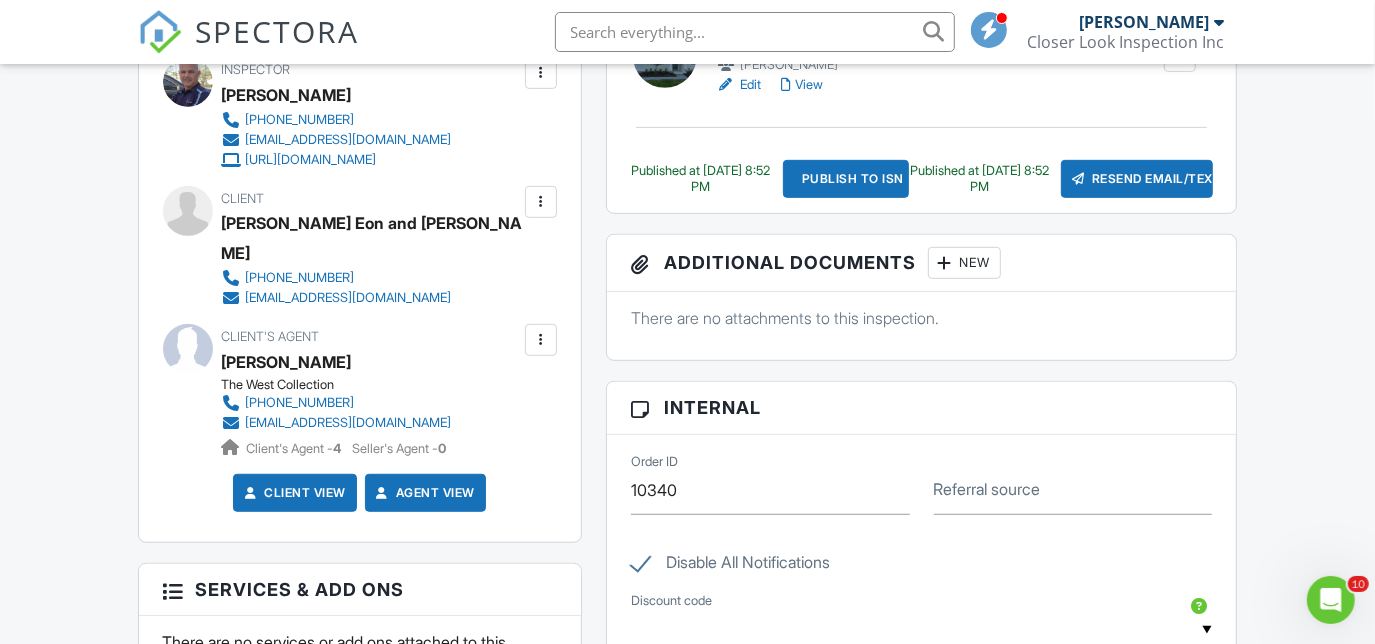 click at bounding box center [160, 32] 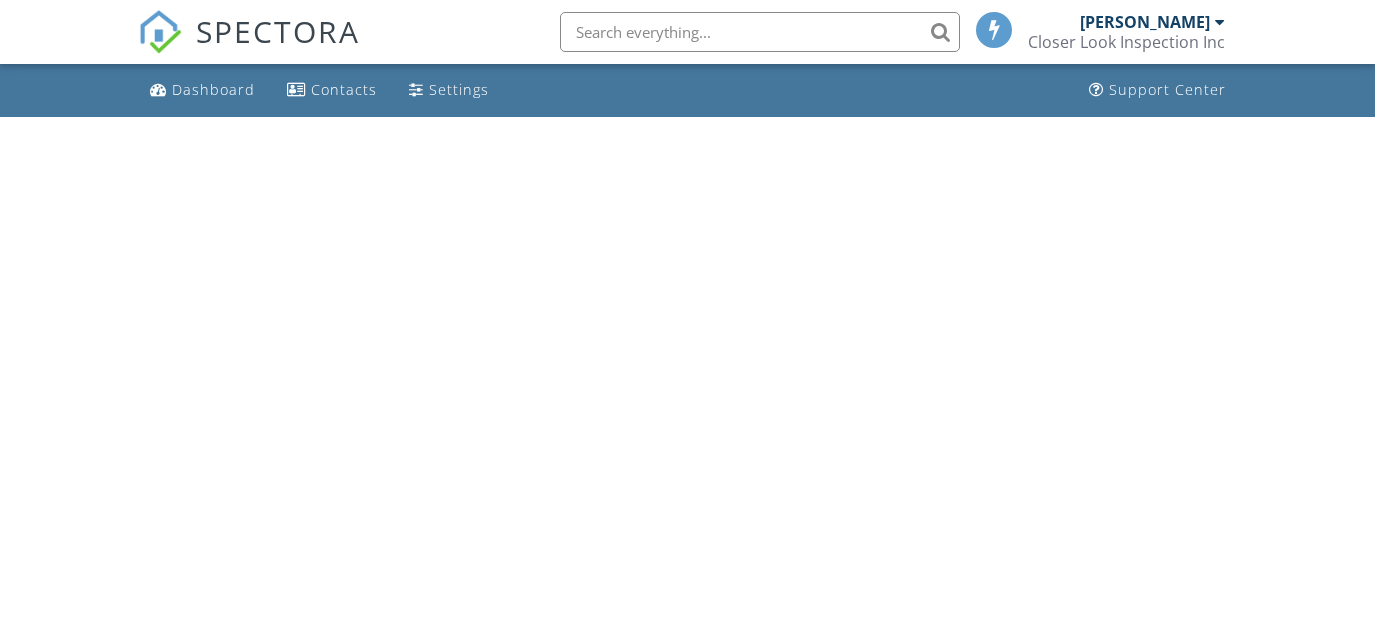 scroll, scrollTop: 0, scrollLeft: 0, axis: both 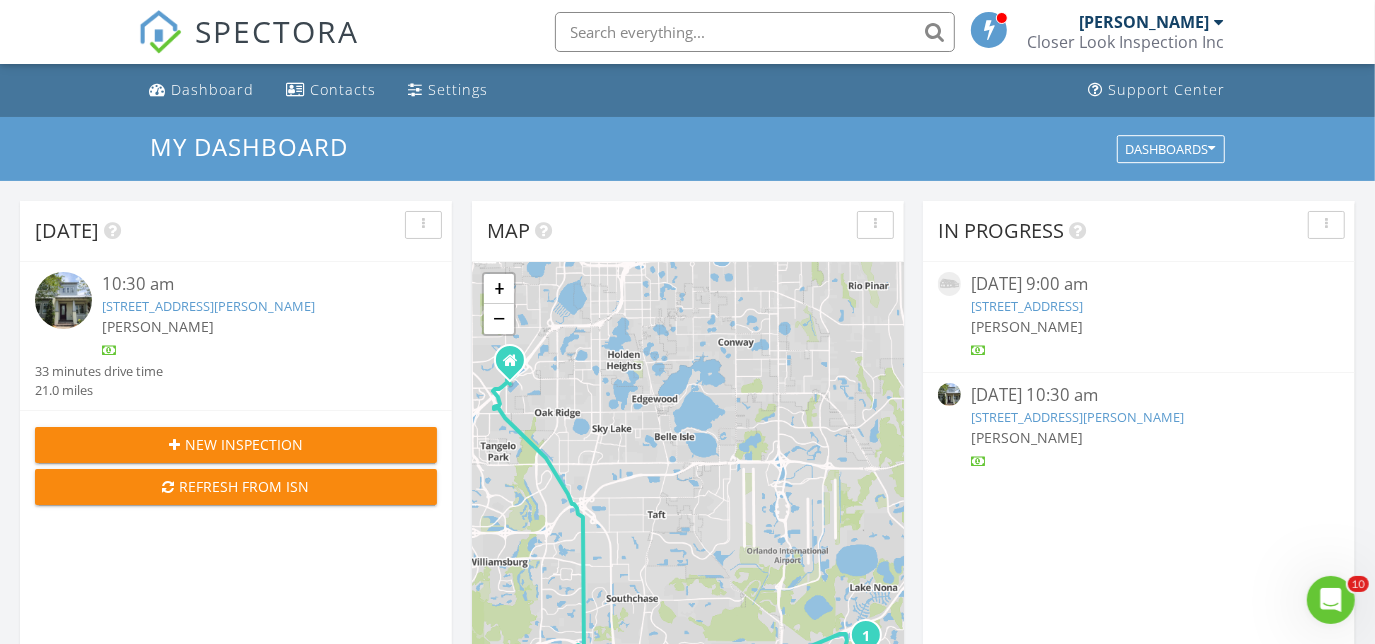 click on "13869 Benavente Ave, Orlando, FL 32827" at bounding box center [208, 306] 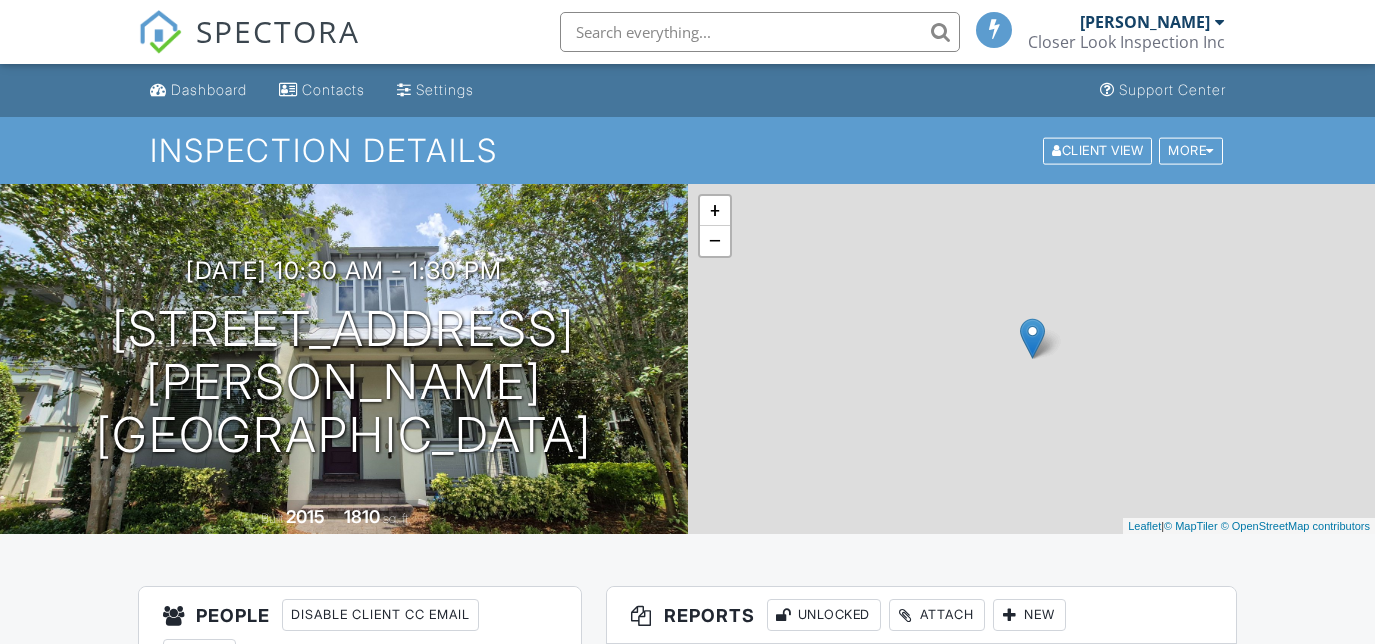 scroll, scrollTop: 0, scrollLeft: 0, axis: both 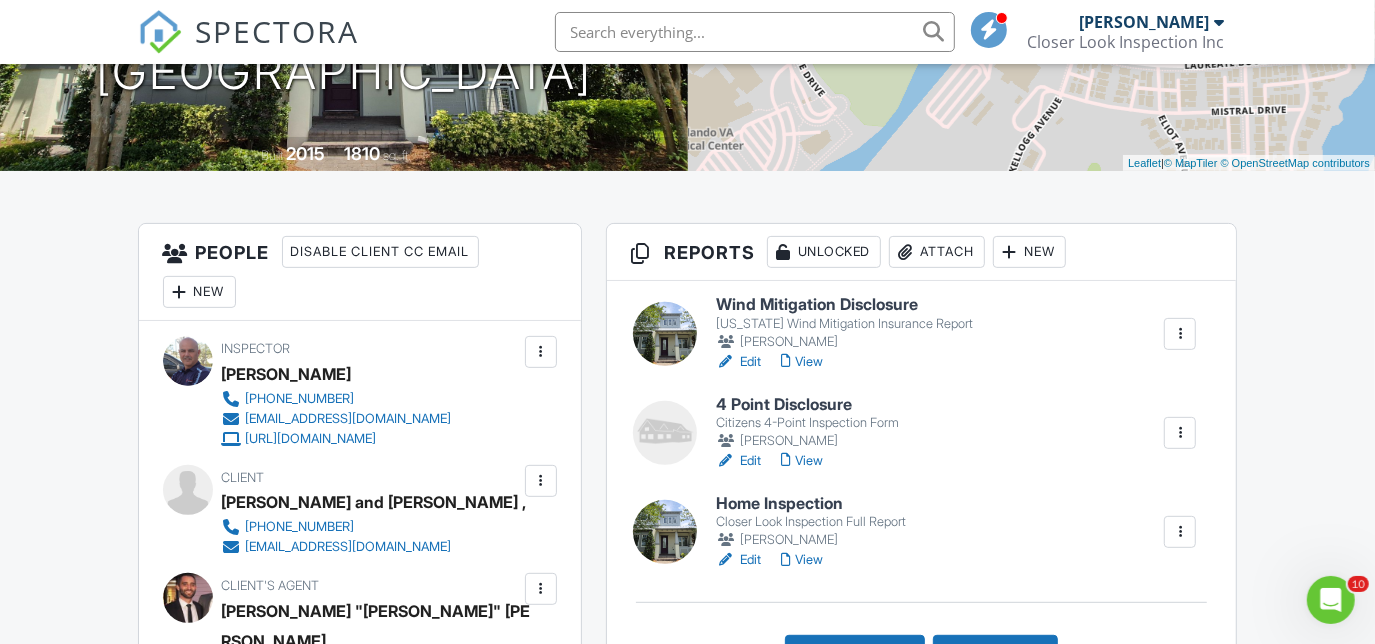 click on "View" at bounding box center (802, 362) 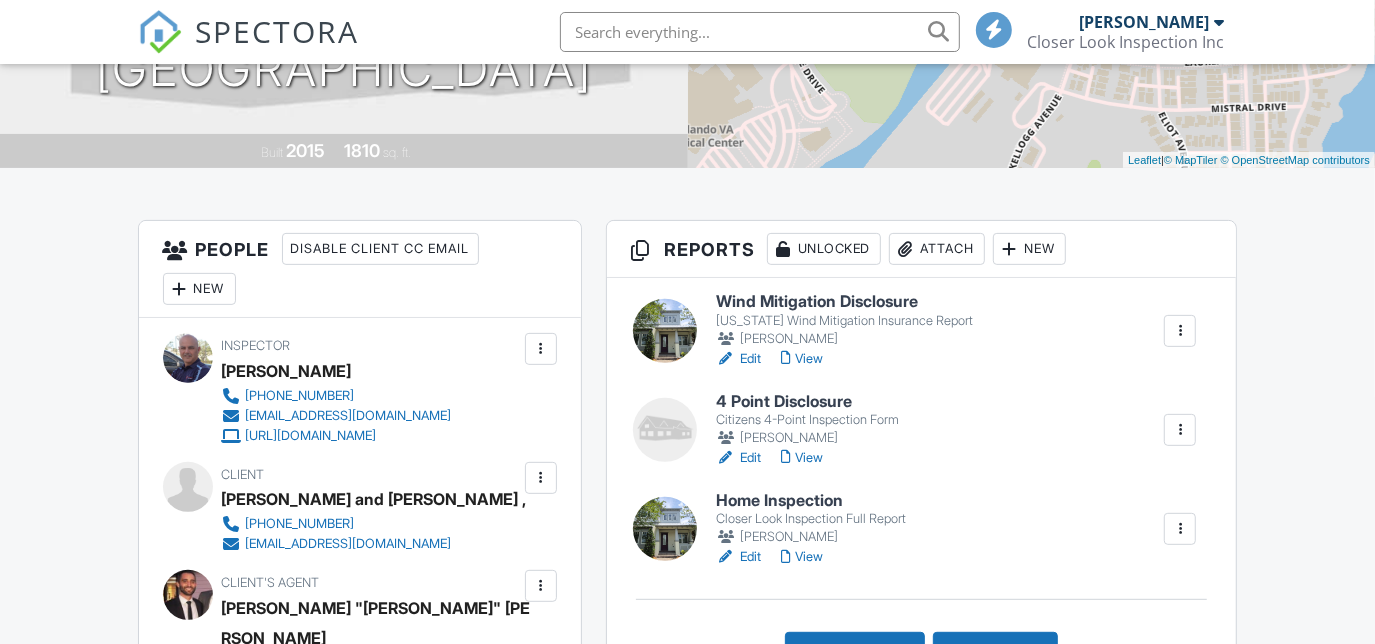 scroll, scrollTop: 366, scrollLeft: 0, axis: vertical 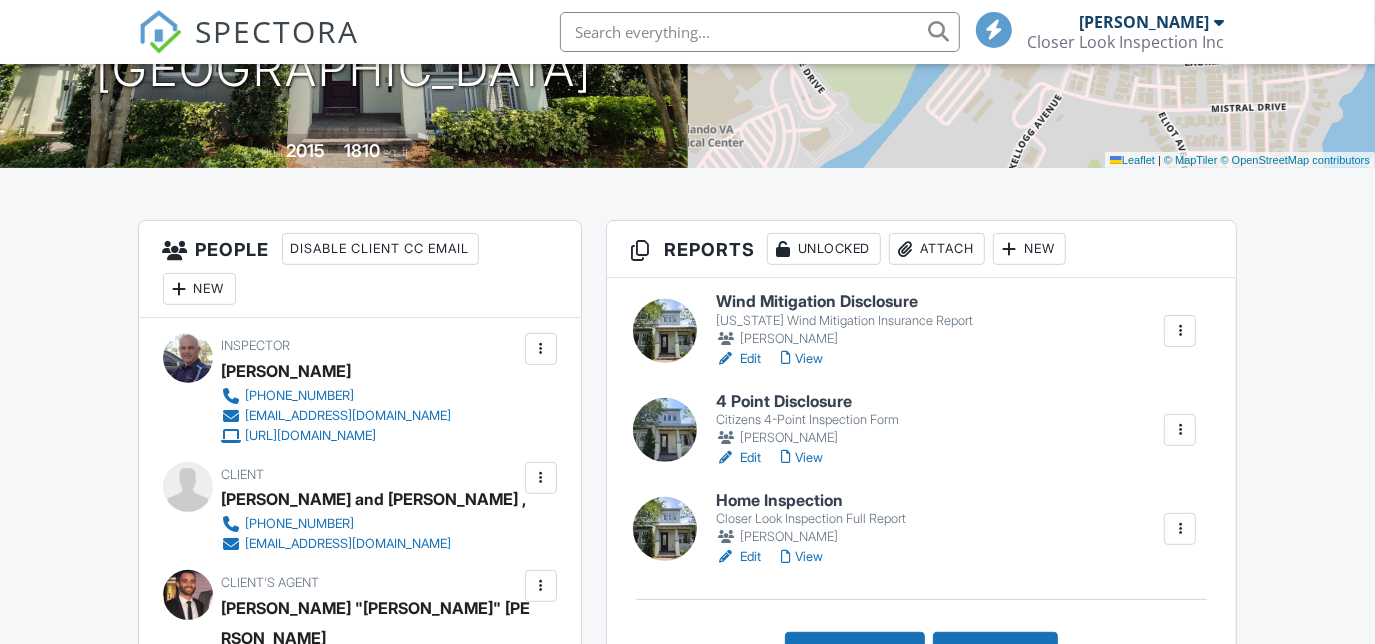 click on "View" at bounding box center (802, 557) 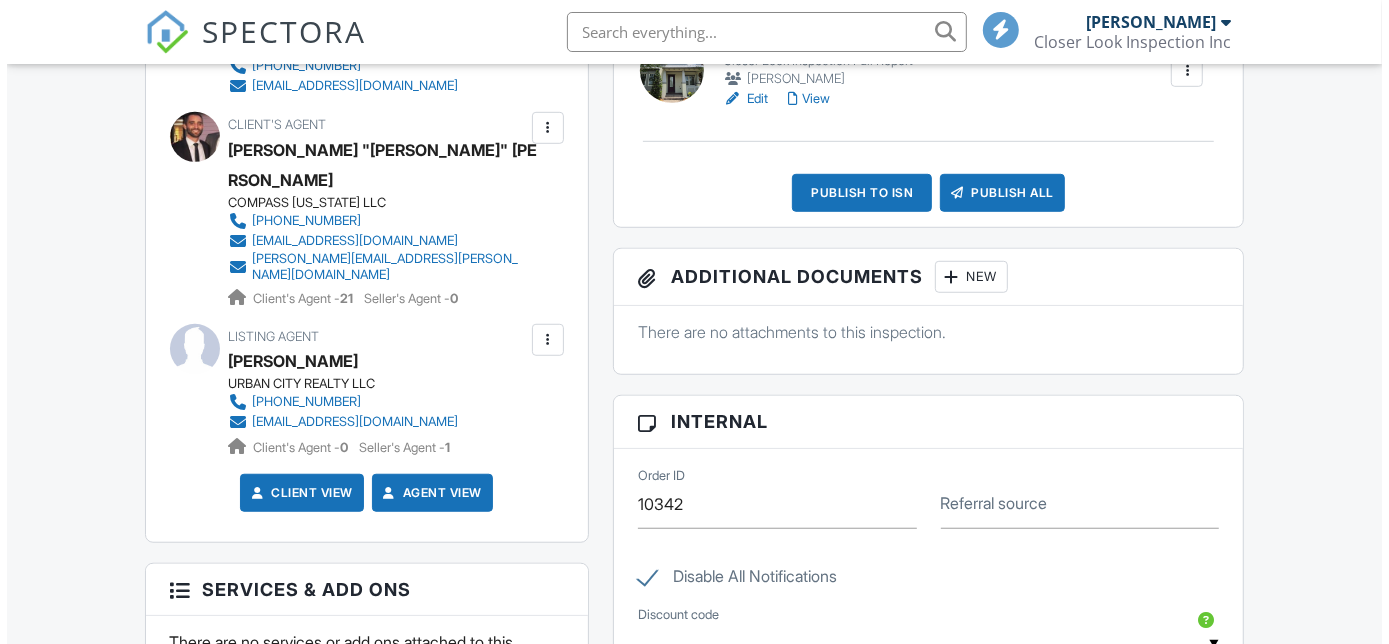 scroll, scrollTop: 872, scrollLeft: 0, axis: vertical 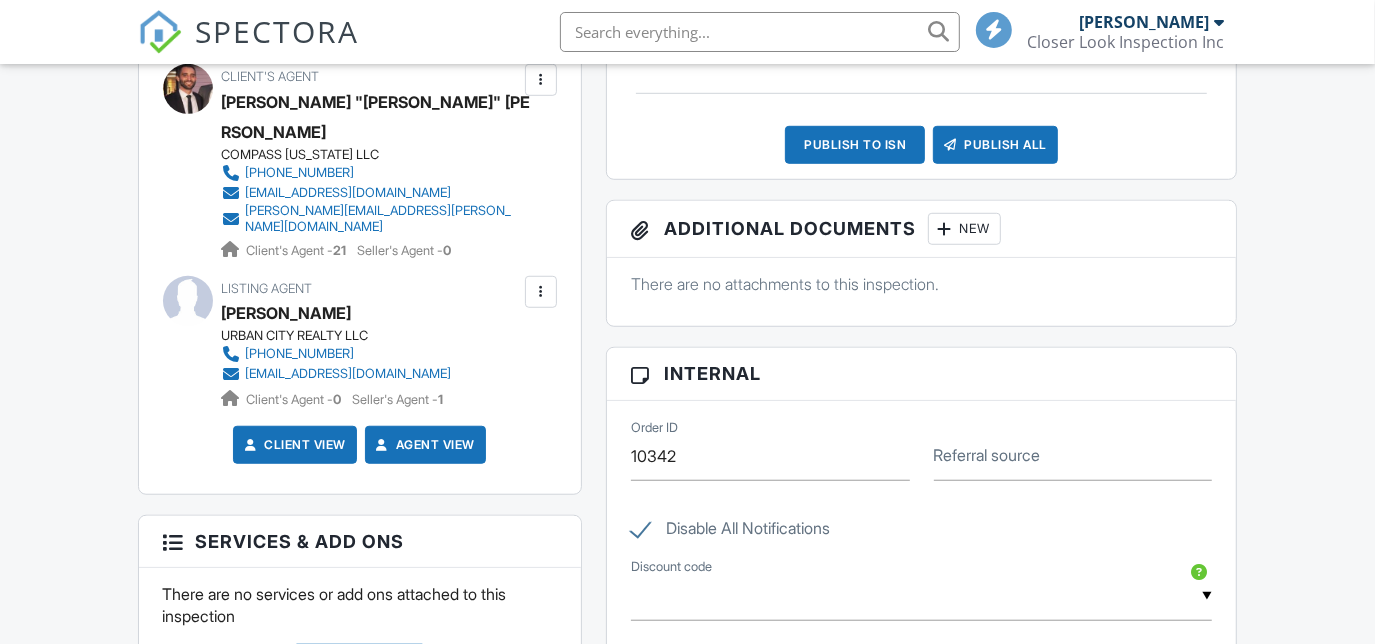 click at bounding box center [541, 292] 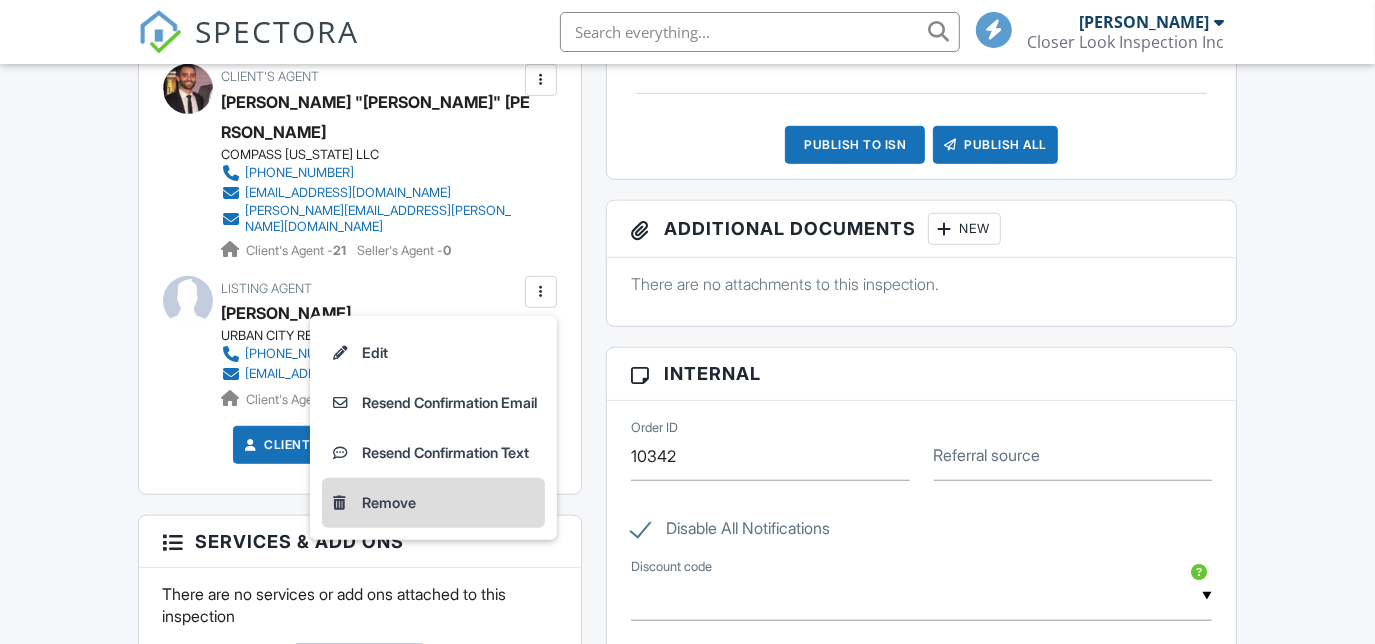 click on "Remove" at bounding box center [433, 503] 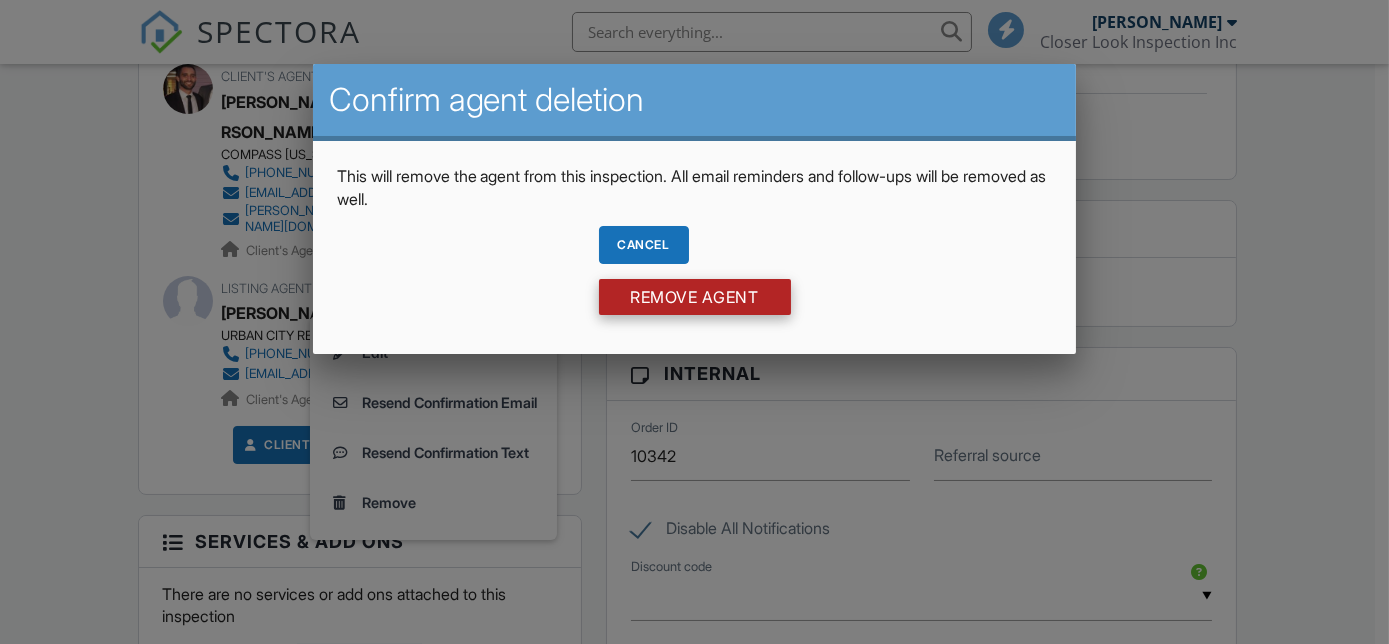 click on "Remove Agent" at bounding box center [695, 297] 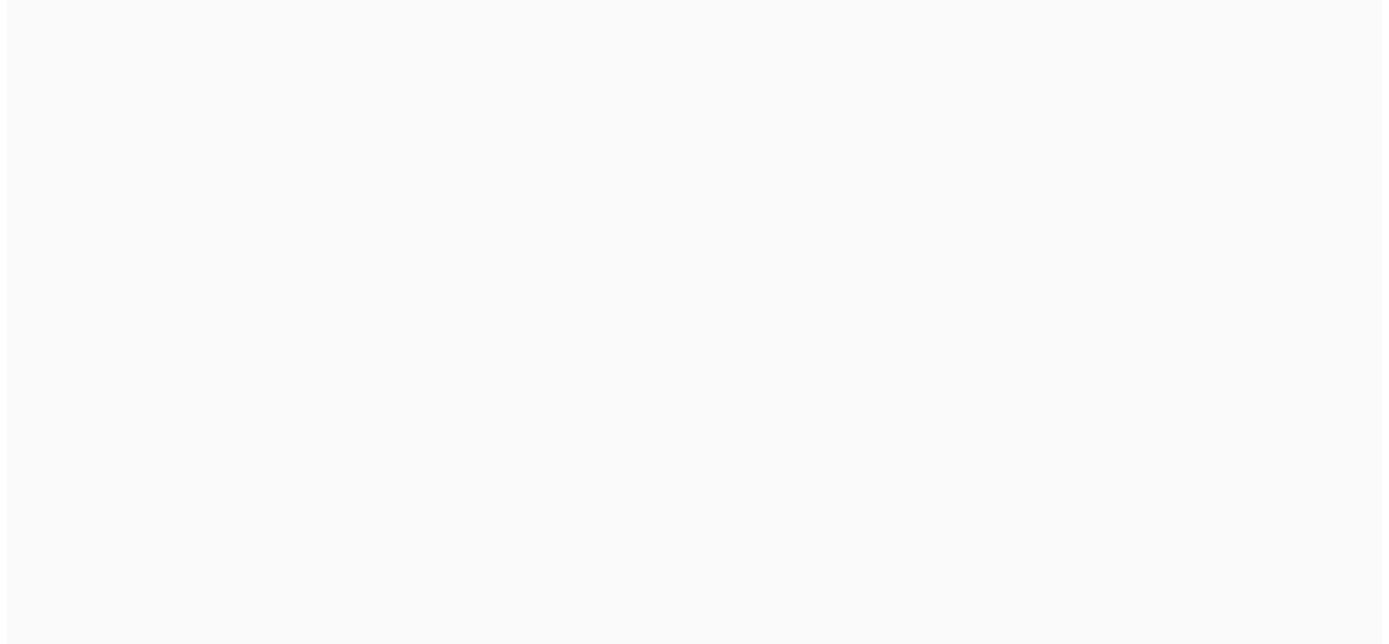 scroll, scrollTop: 0, scrollLeft: 0, axis: both 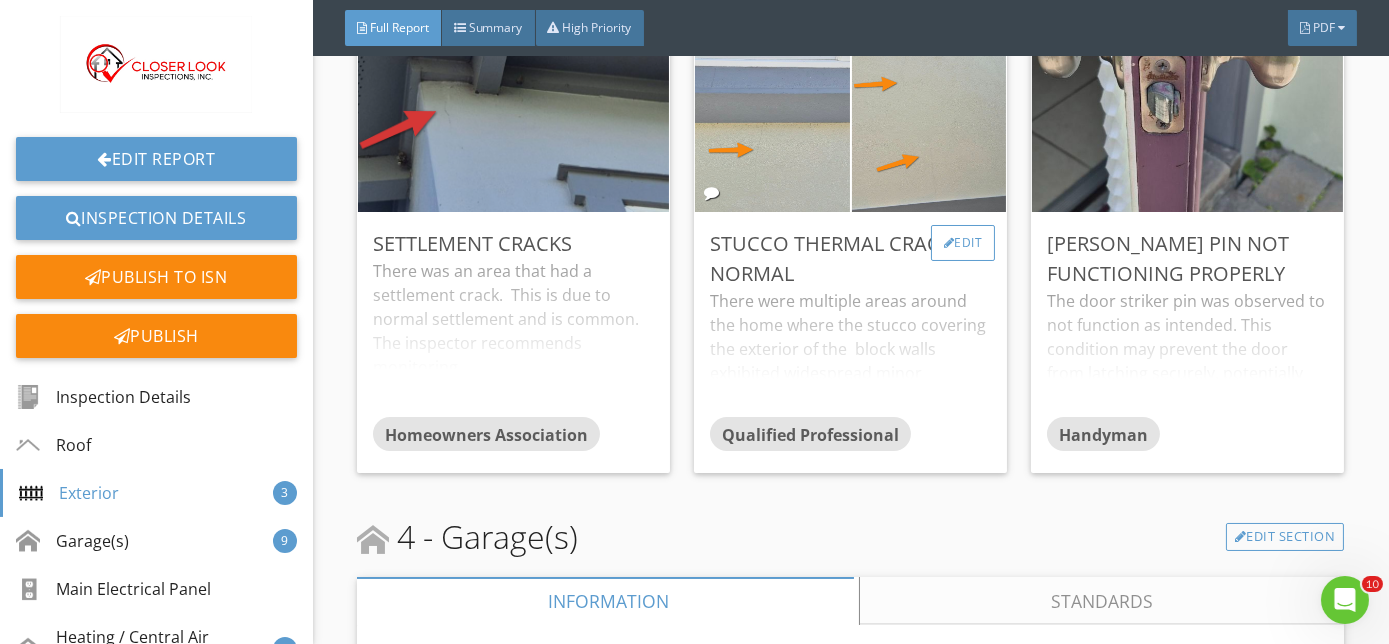 click on "Edit" at bounding box center (963, 243) 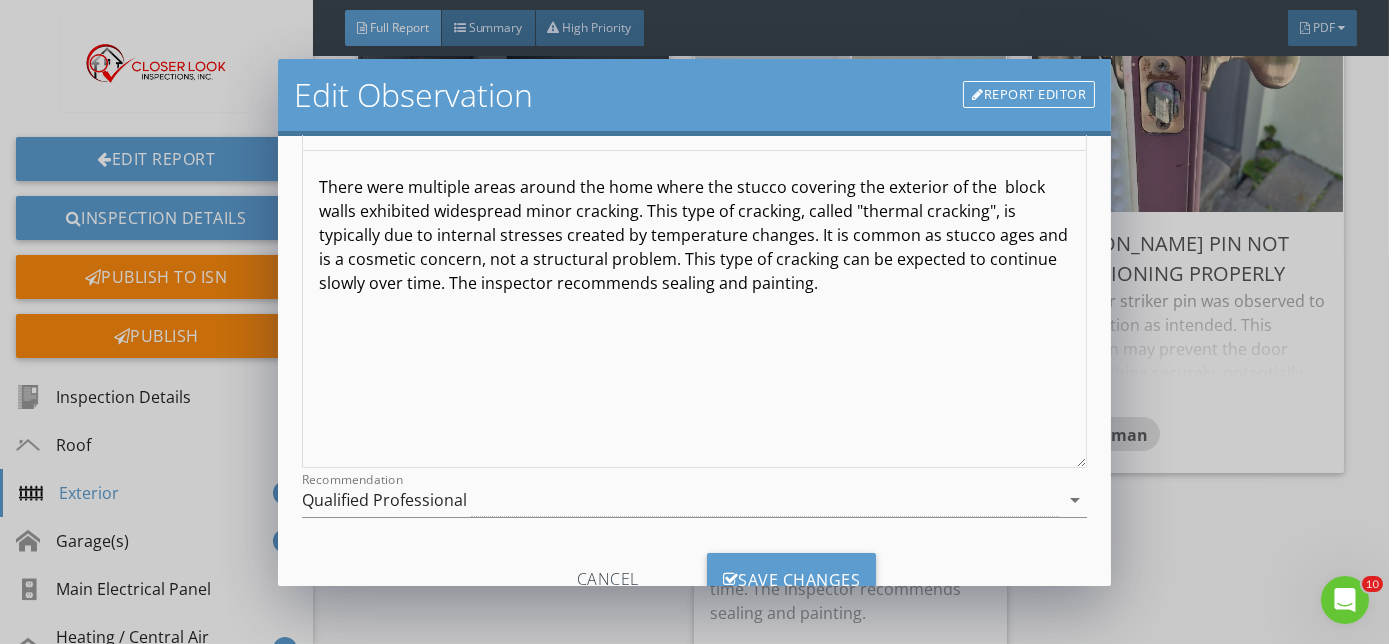 scroll, scrollTop: 266, scrollLeft: 0, axis: vertical 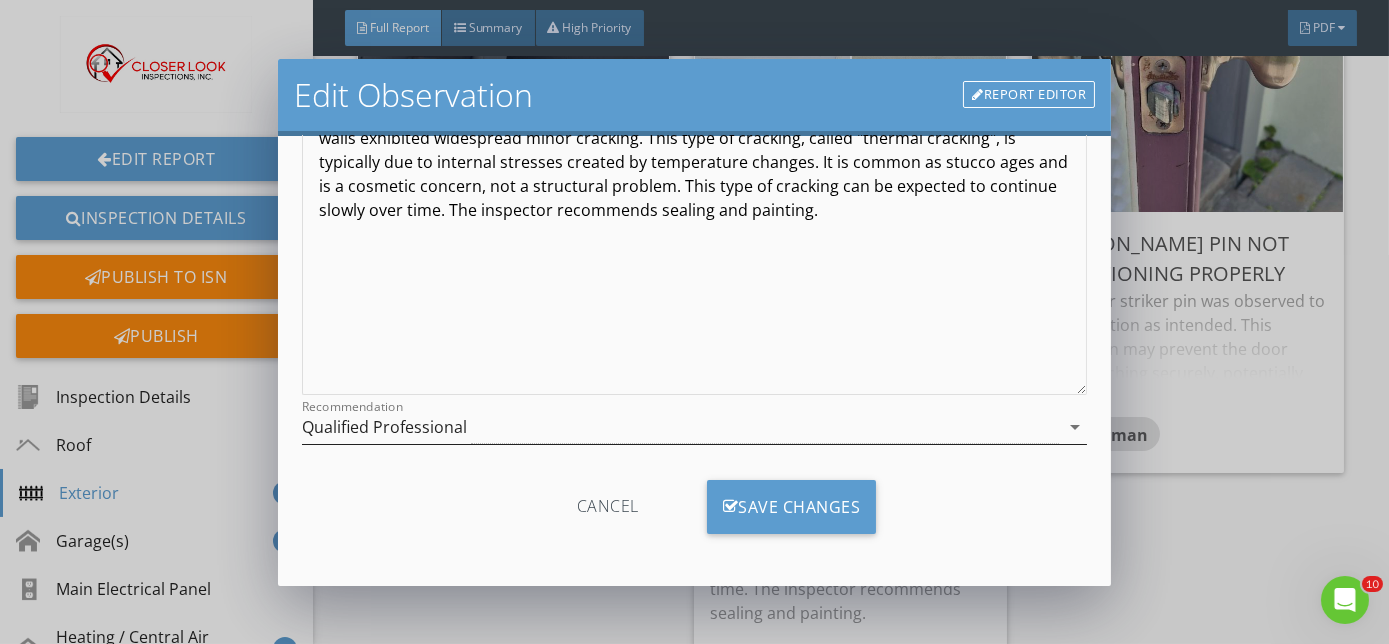 click on "arrow_drop_down" at bounding box center [1075, 427] 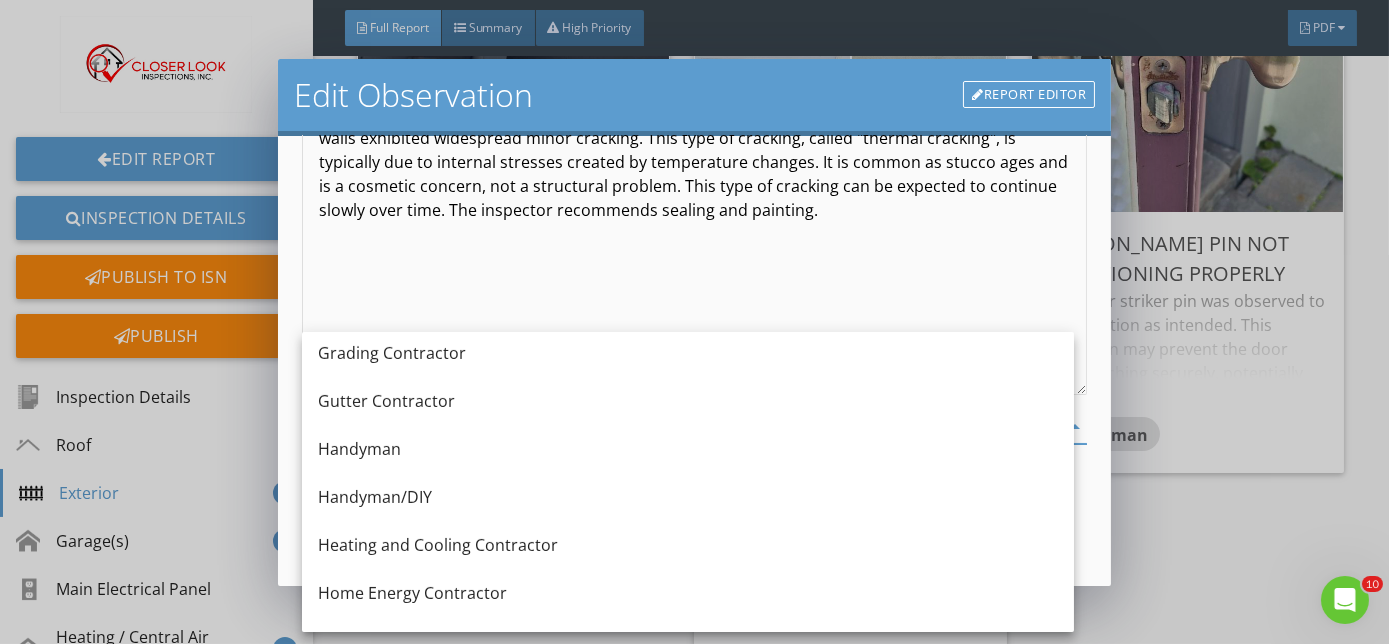 scroll, scrollTop: 1284, scrollLeft: 0, axis: vertical 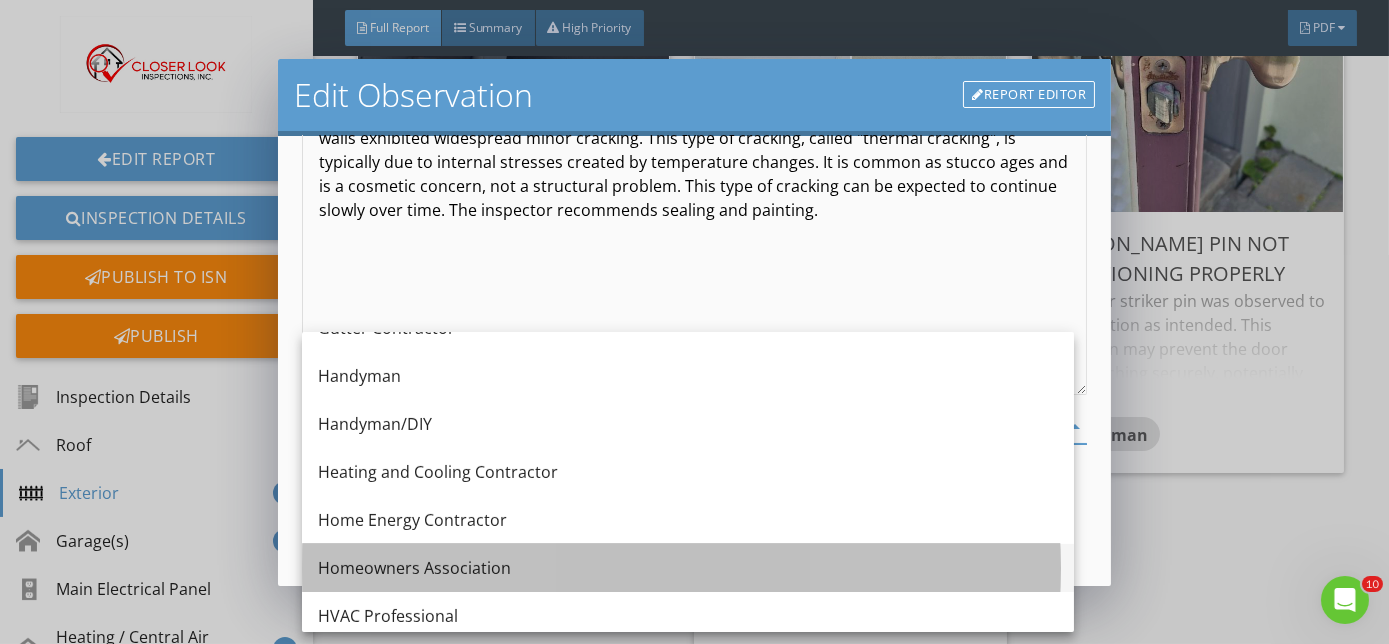 click on "Homeowners Association" at bounding box center (688, 568) 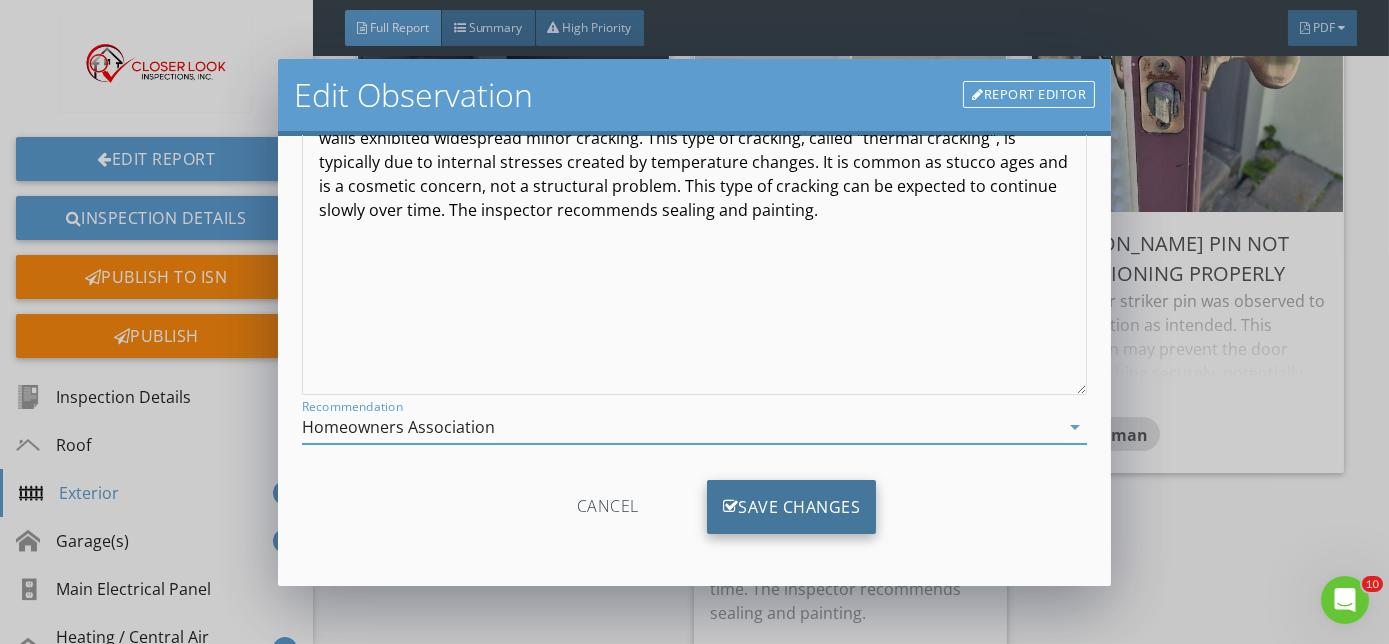 click on "Save Changes" at bounding box center (792, 507) 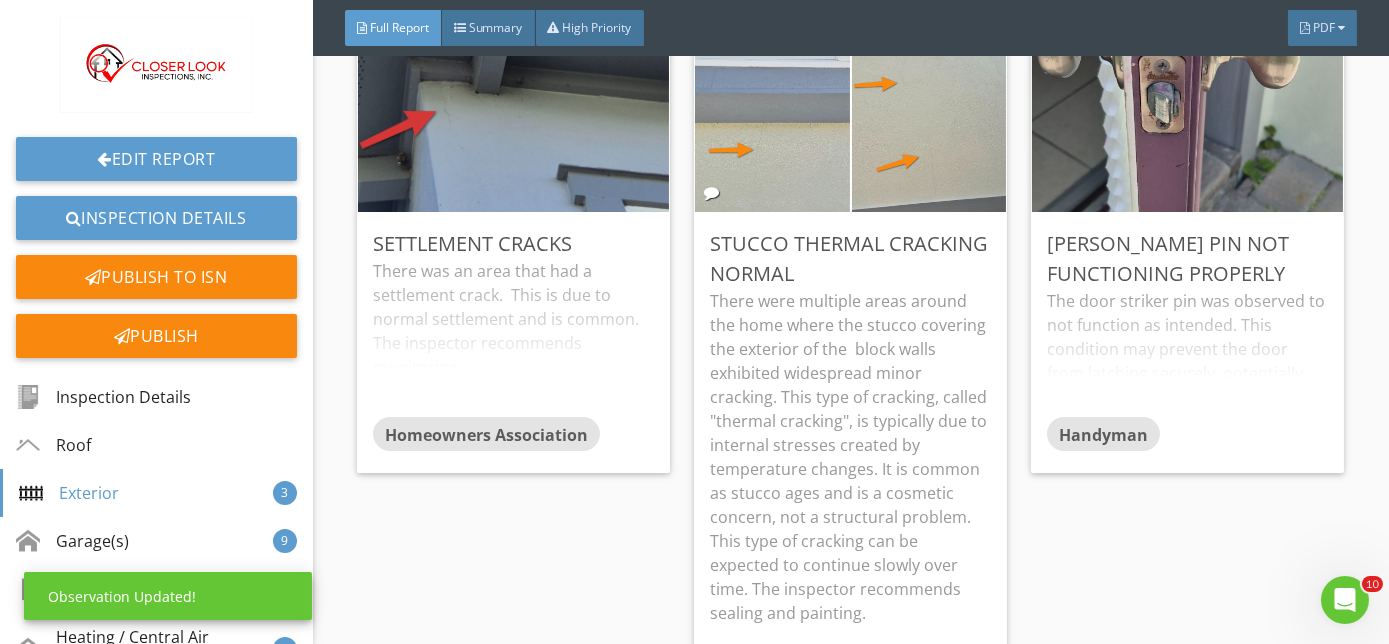 scroll, scrollTop: 29, scrollLeft: 0, axis: vertical 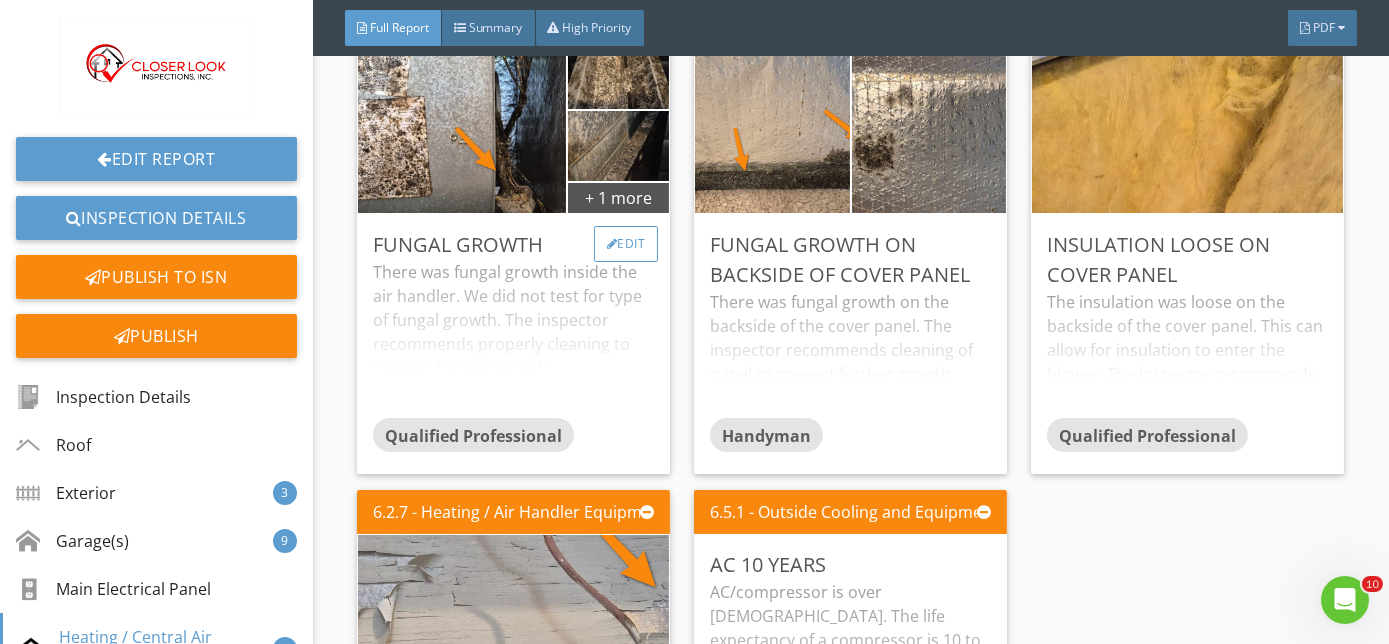 click on "Edit" at bounding box center (626, 244) 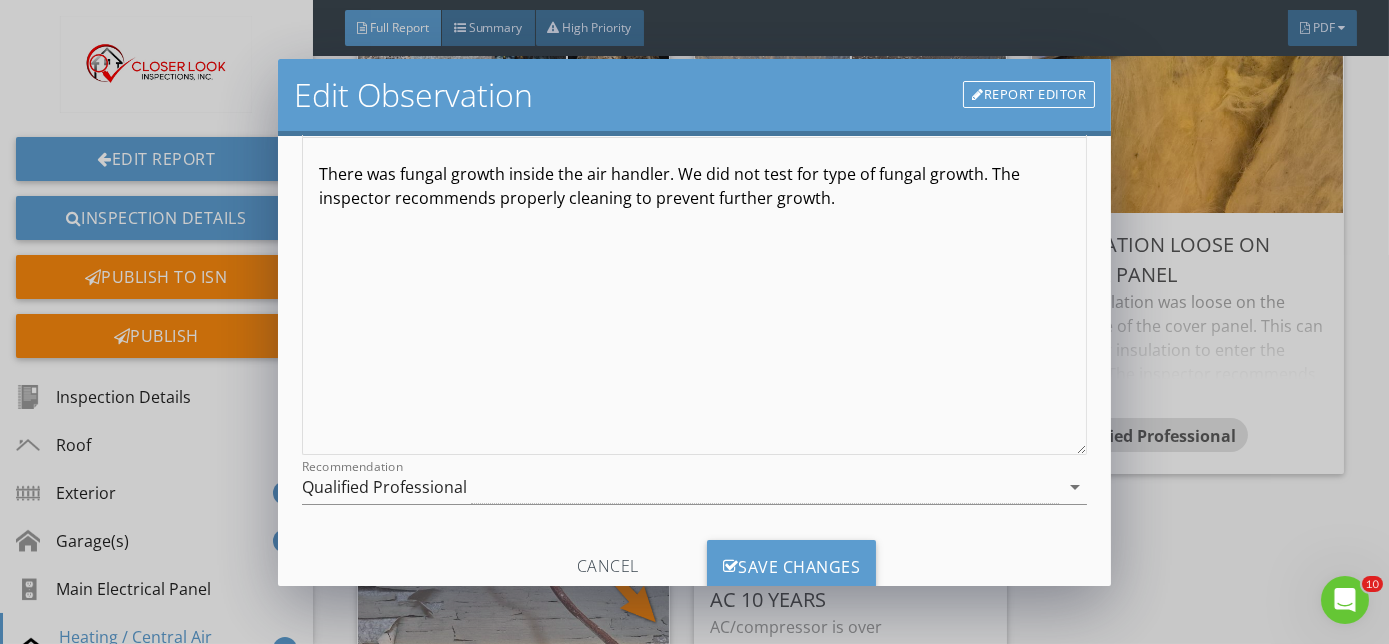 scroll, scrollTop: 266, scrollLeft: 0, axis: vertical 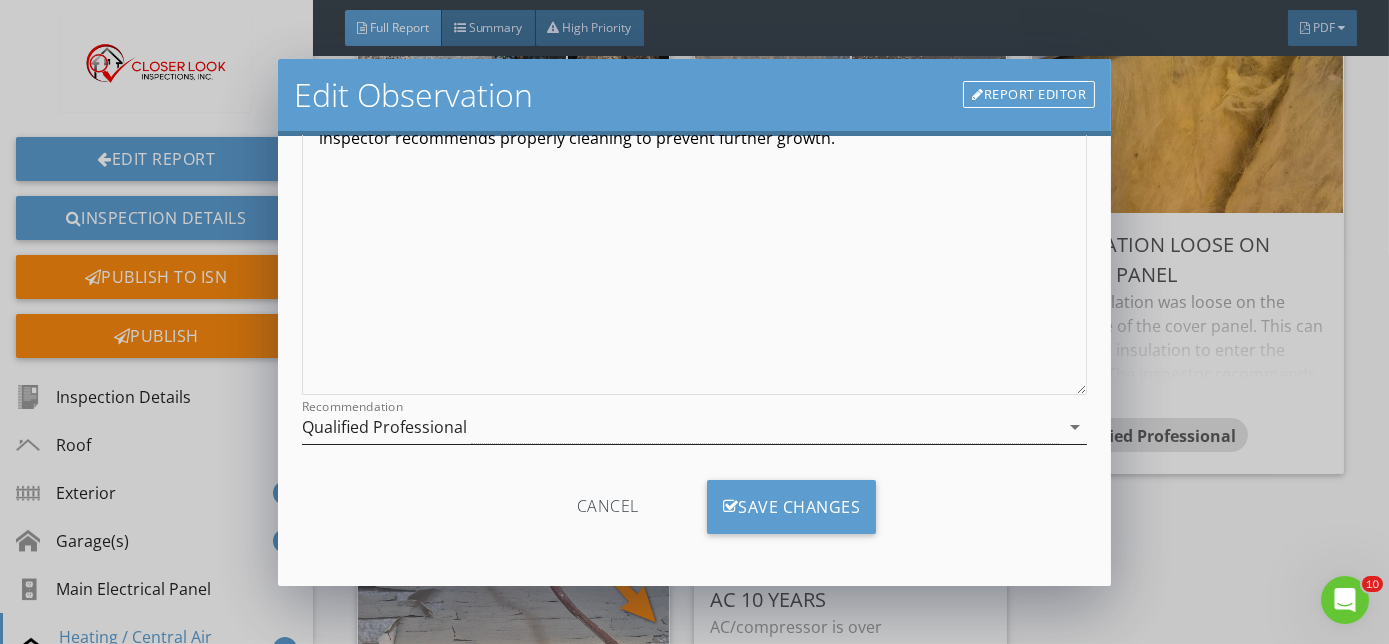 click on "arrow_drop_down" at bounding box center (1075, 427) 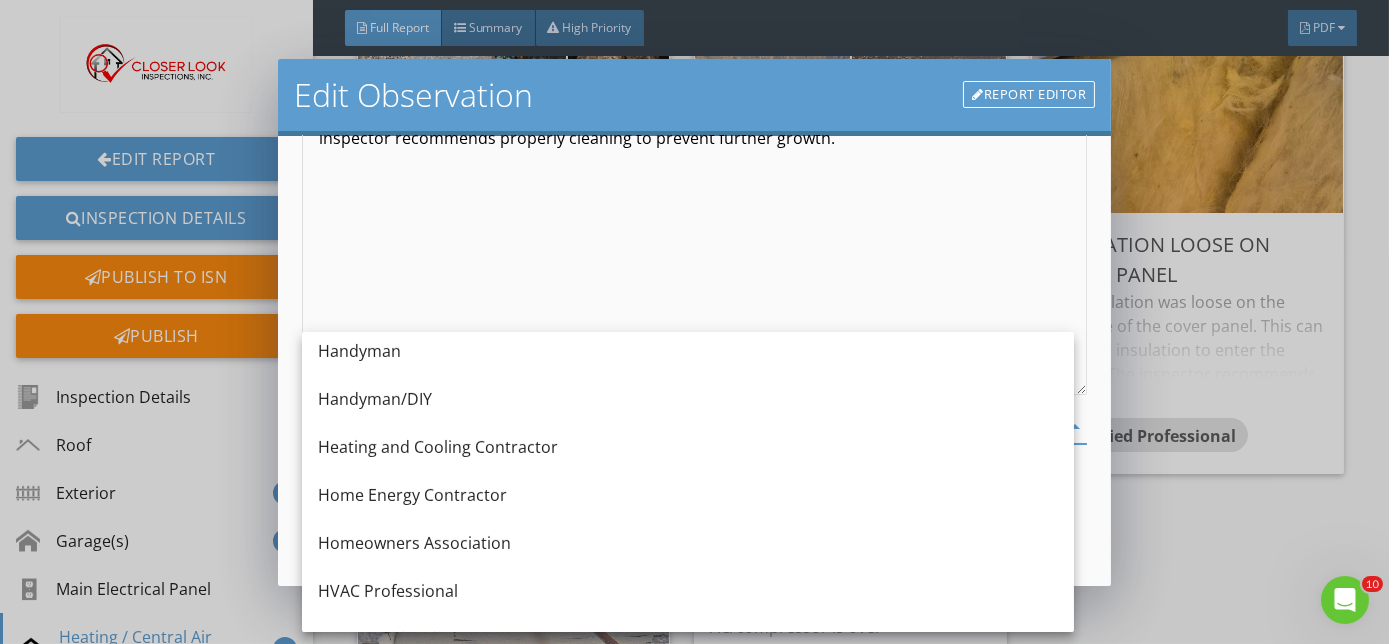 scroll, scrollTop: 1454, scrollLeft: 0, axis: vertical 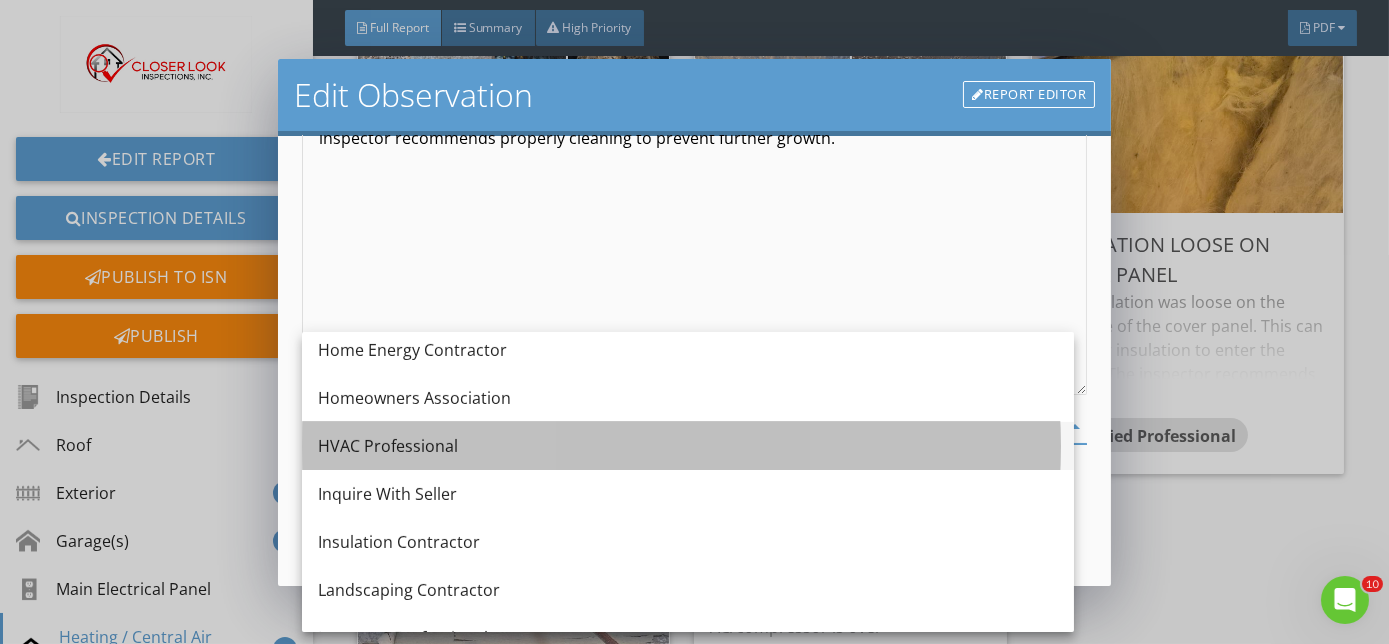 click on "HVAC Professional" at bounding box center [688, 446] 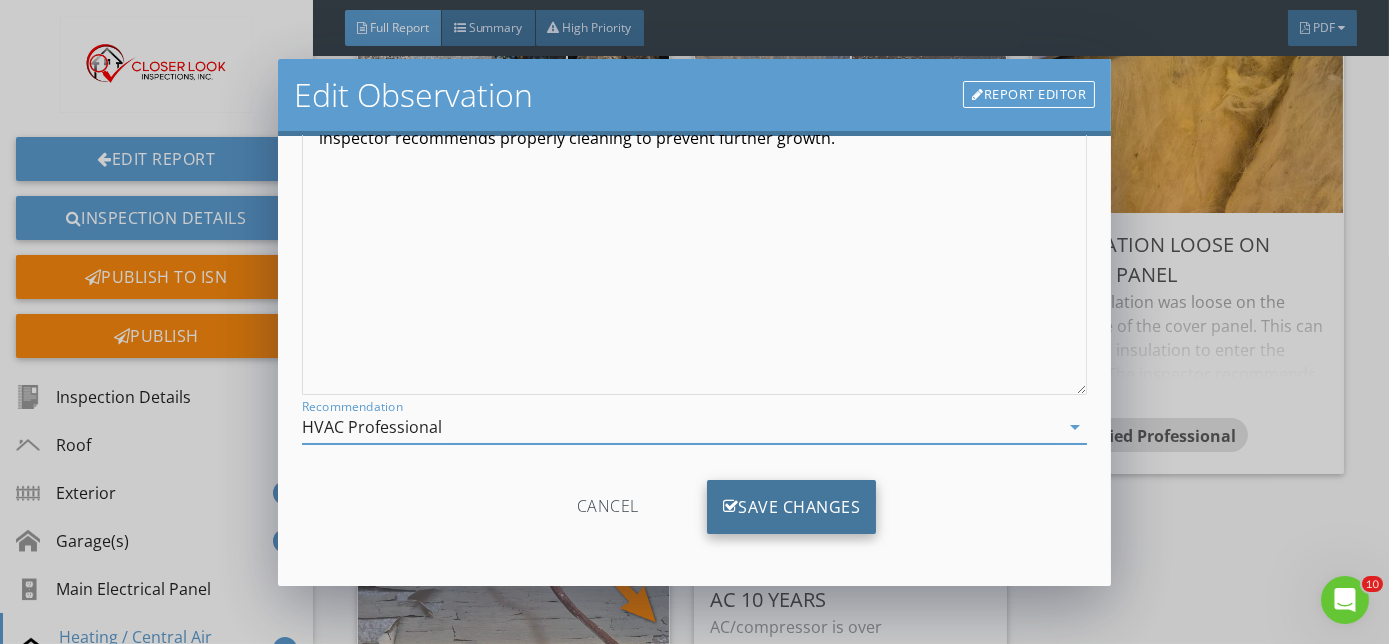 click on "Save Changes" at bounding box center (792, 507) 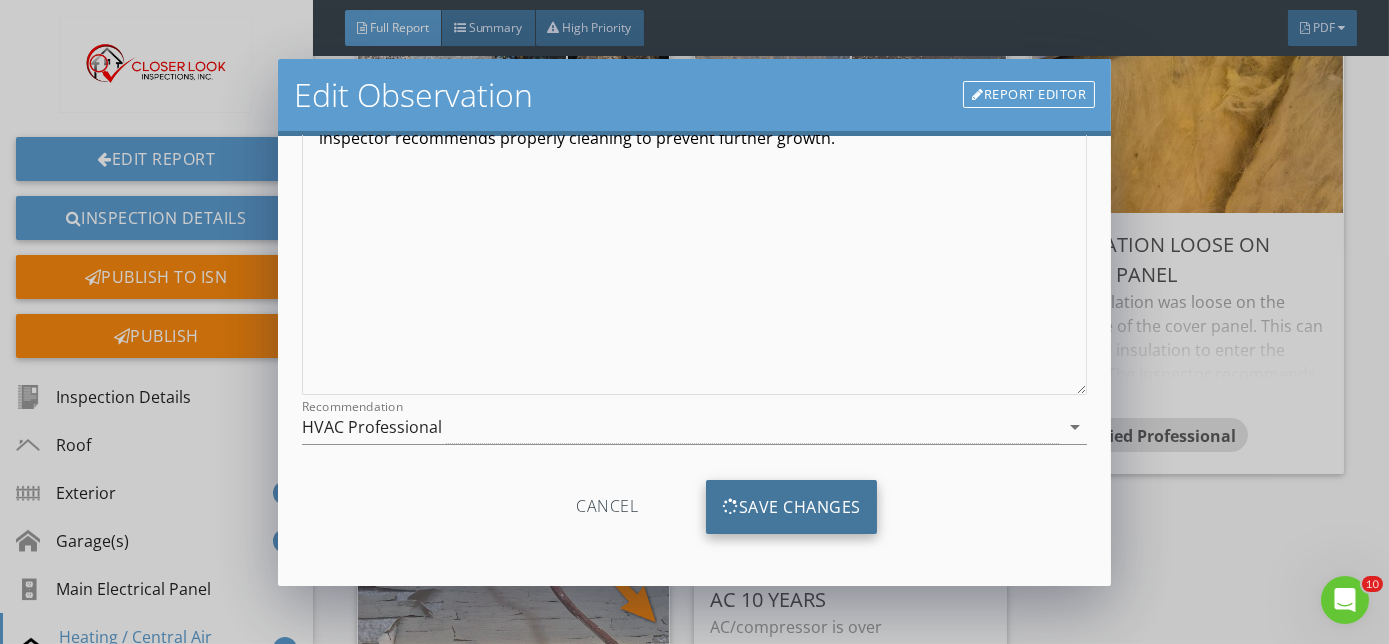 scroll, scrollTop: 29, scrollLeft: 0, axis: vertical 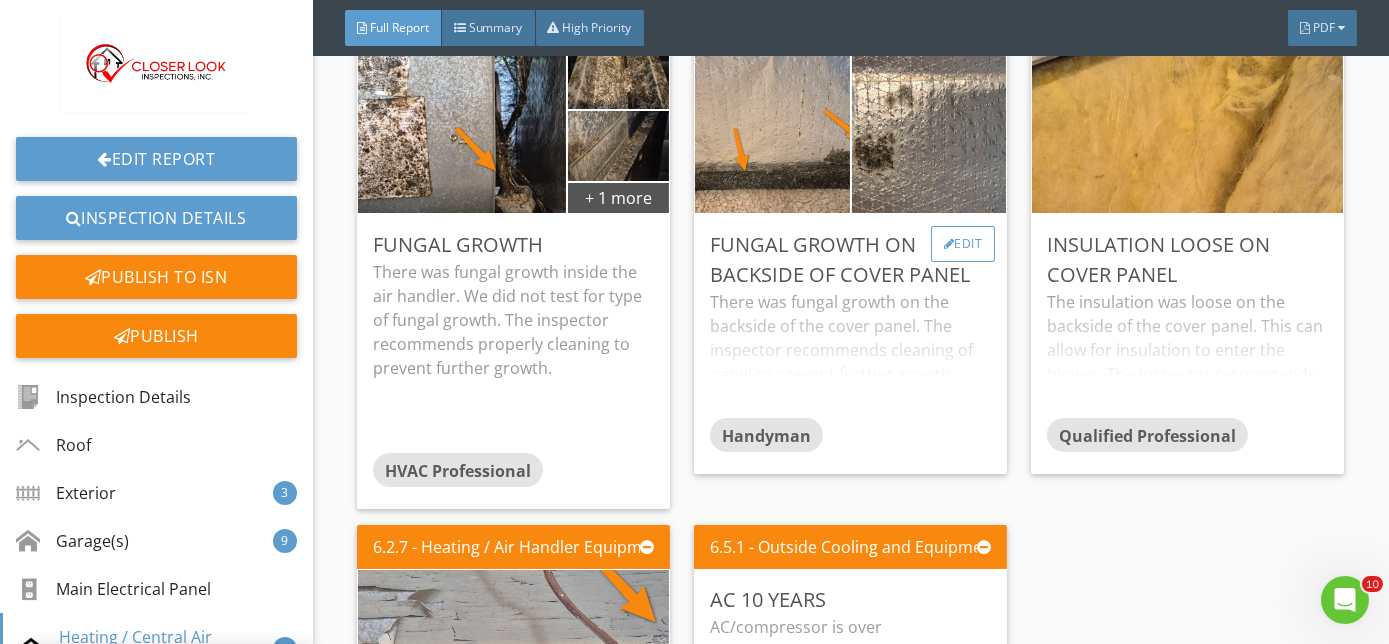 click on "Edit" at bounding box center [963, 244] 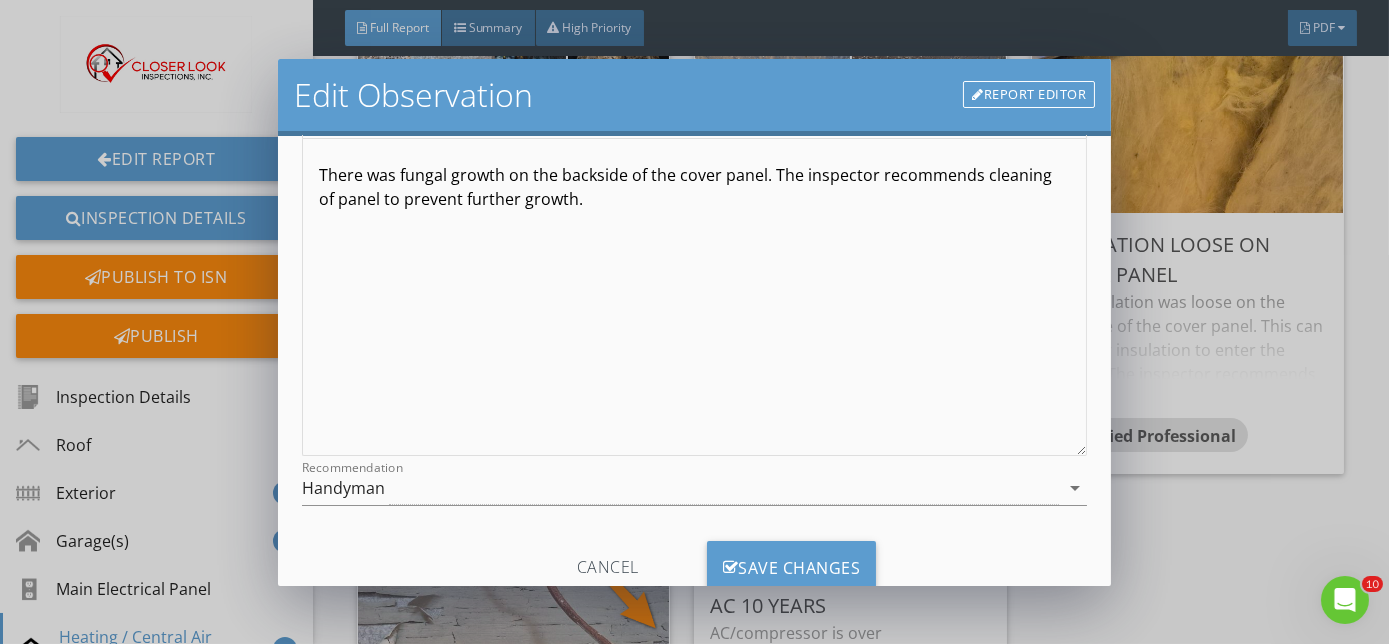 scroll, scrollTop: 266, scrollLeft: 0, axis: vertical 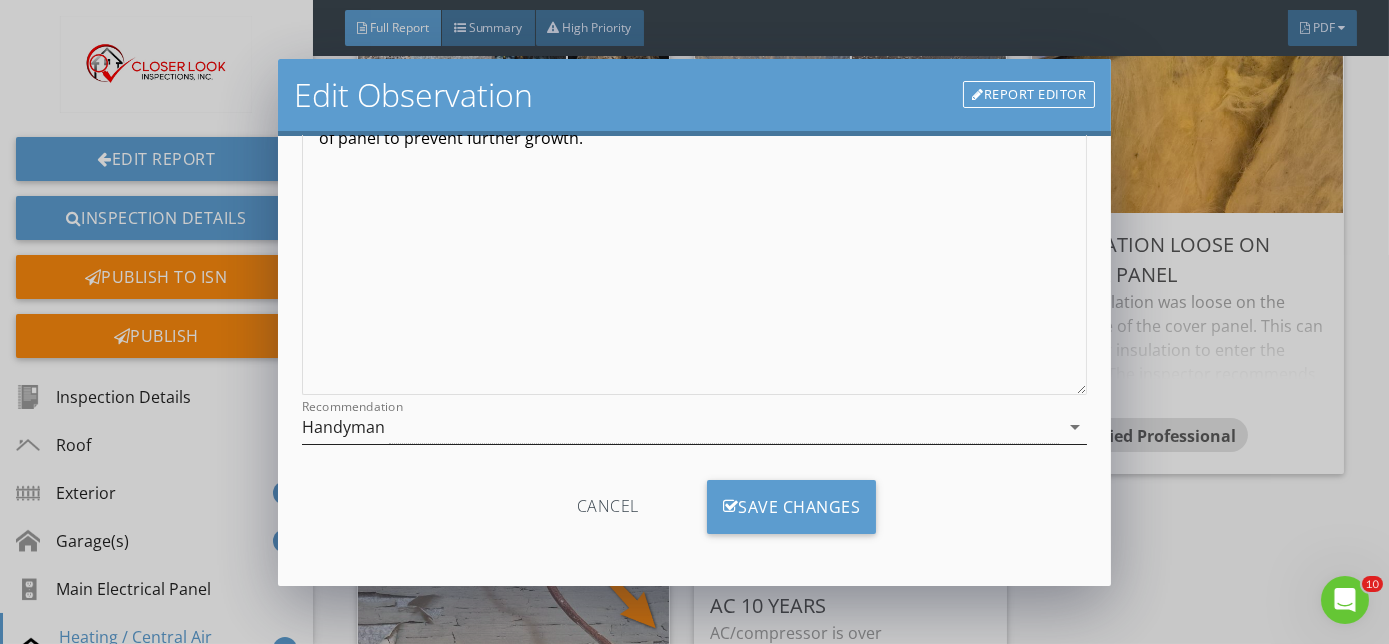 click on "arrow_drop_down" at bounding box center (1075, 427) 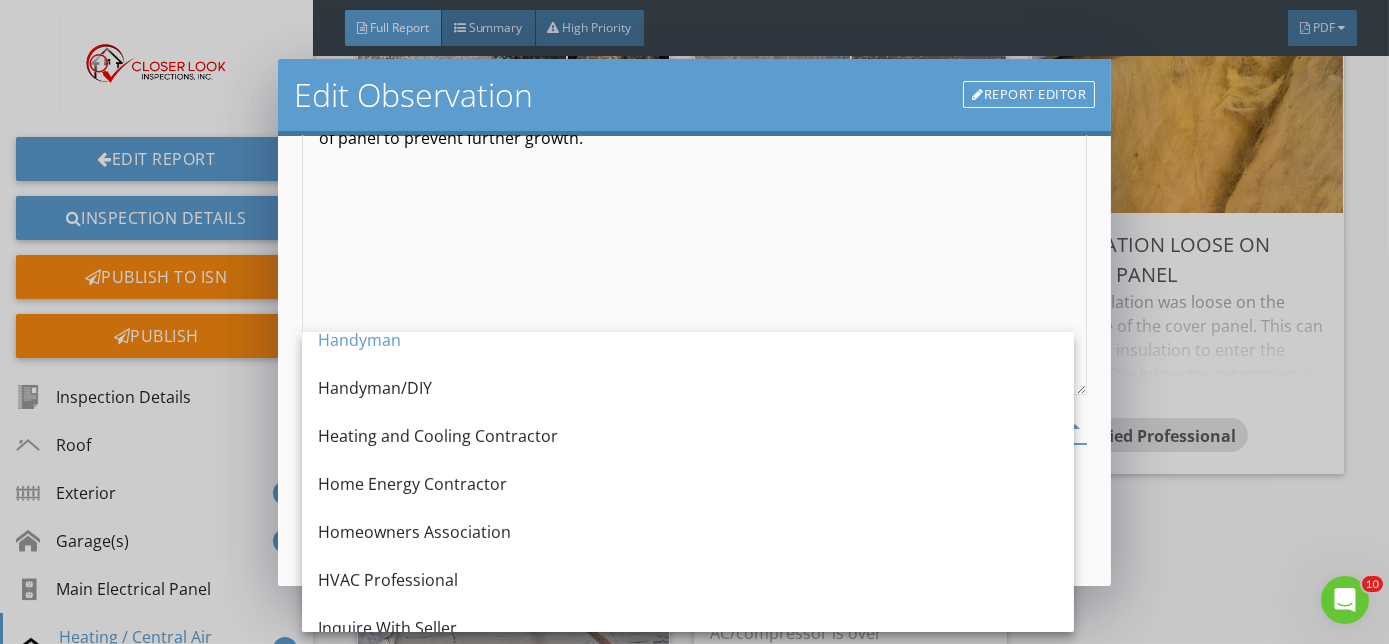 scroll, scrollTop: 1369, scrollLeft: 0, axis: vertical 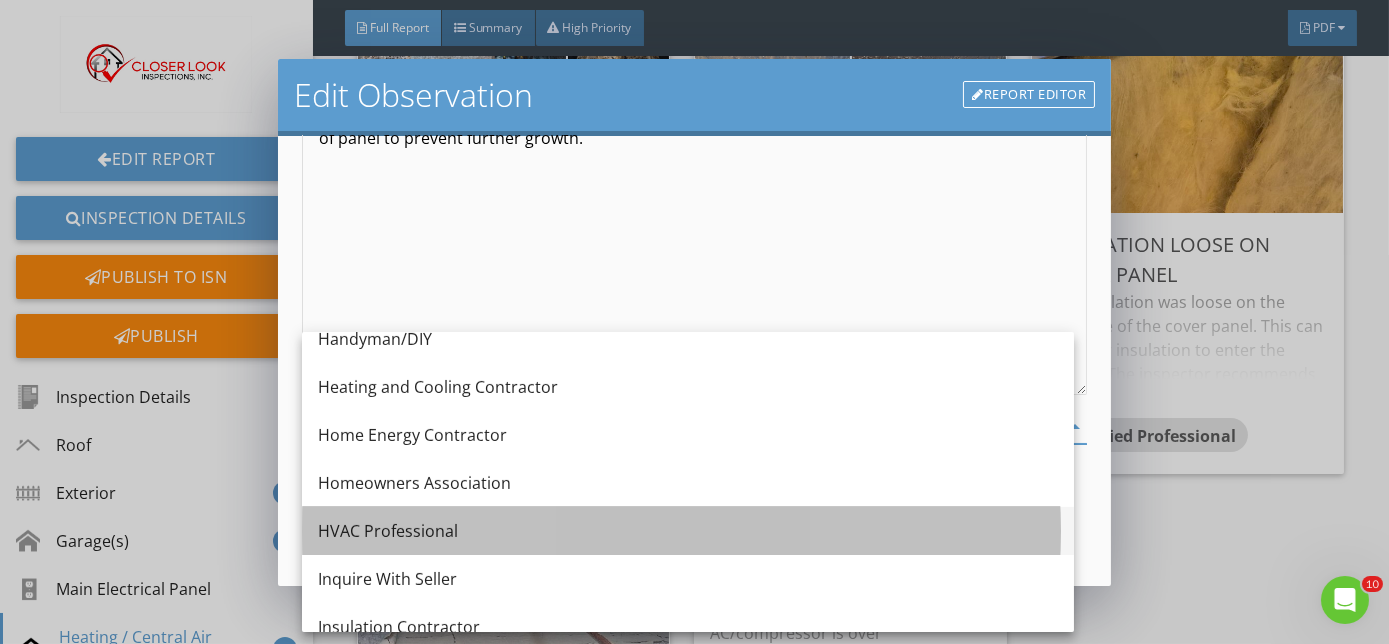 click on "HVAC Professional" at bounding box center [688, 531] 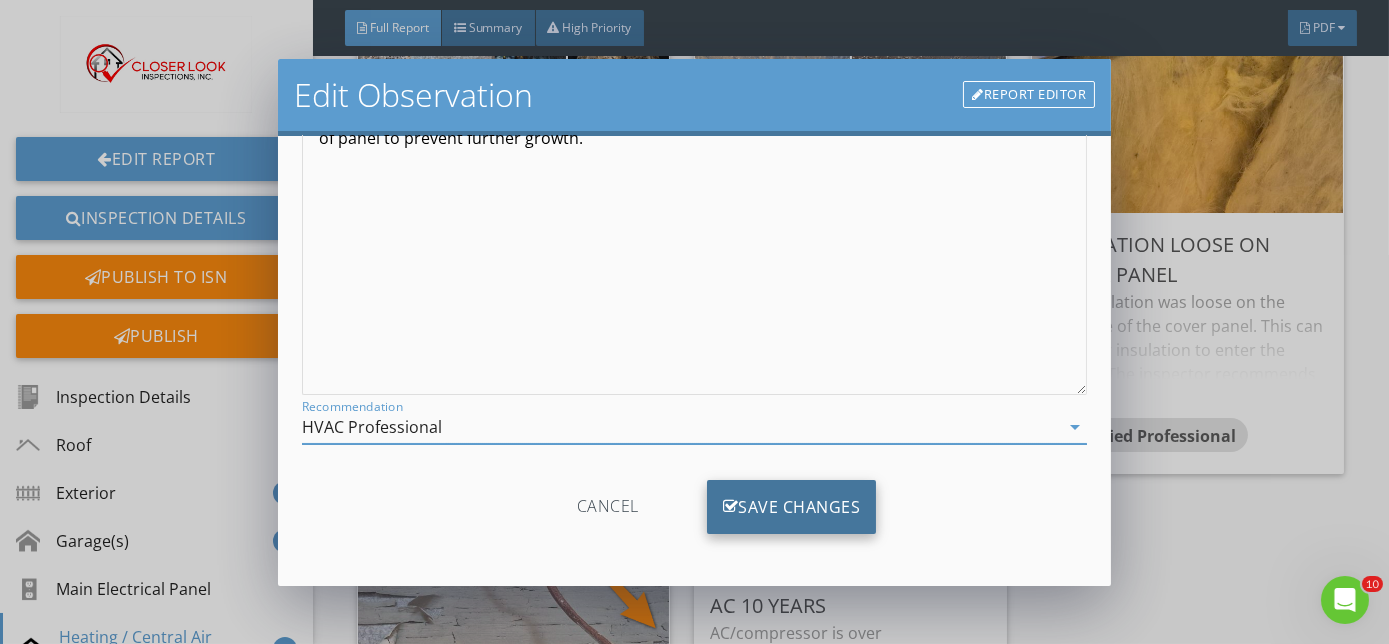 click on "Save Changes" at bounding box center [792, 507] 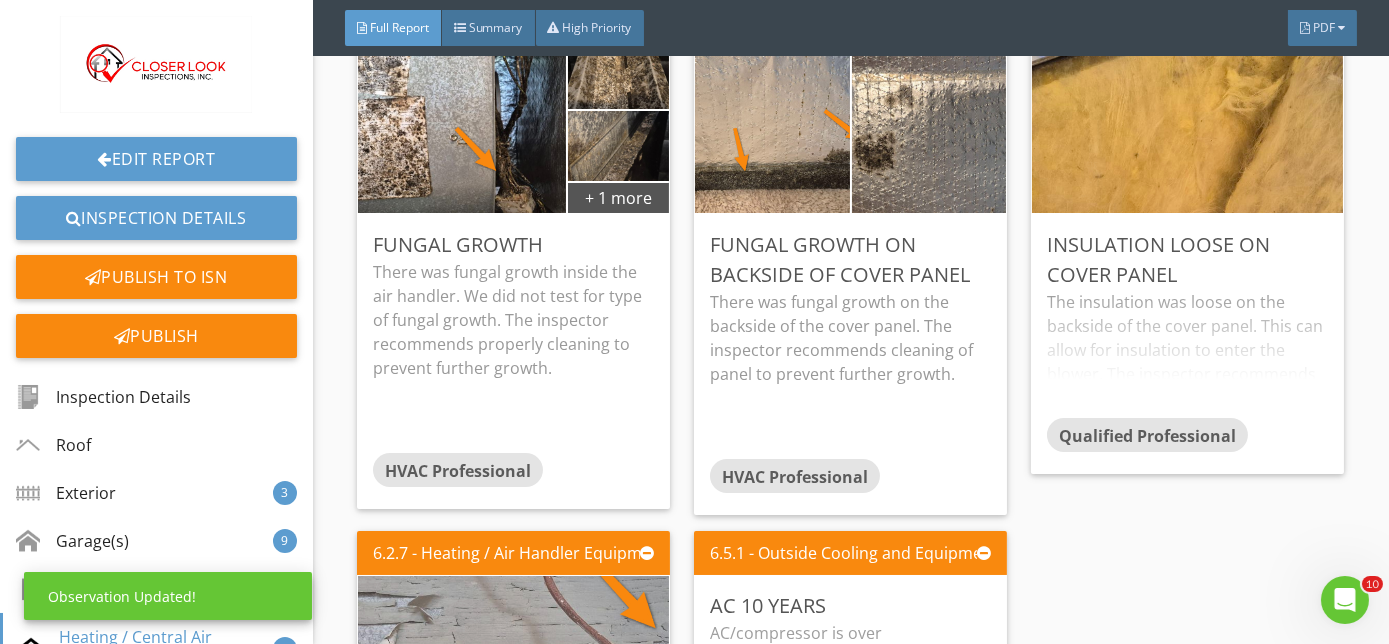 scroll, scrollTop: 29, scrollLeft: 0, axis: vertical 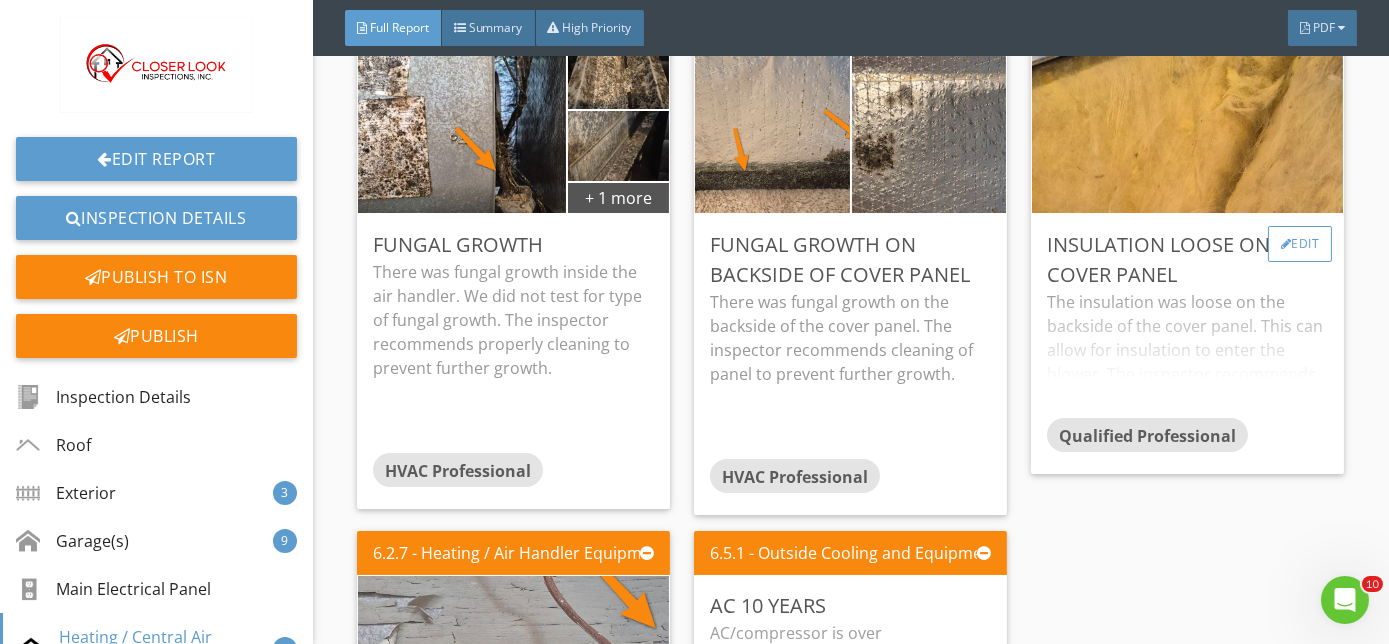click on "Edit" at bounding box center (1300, 244) 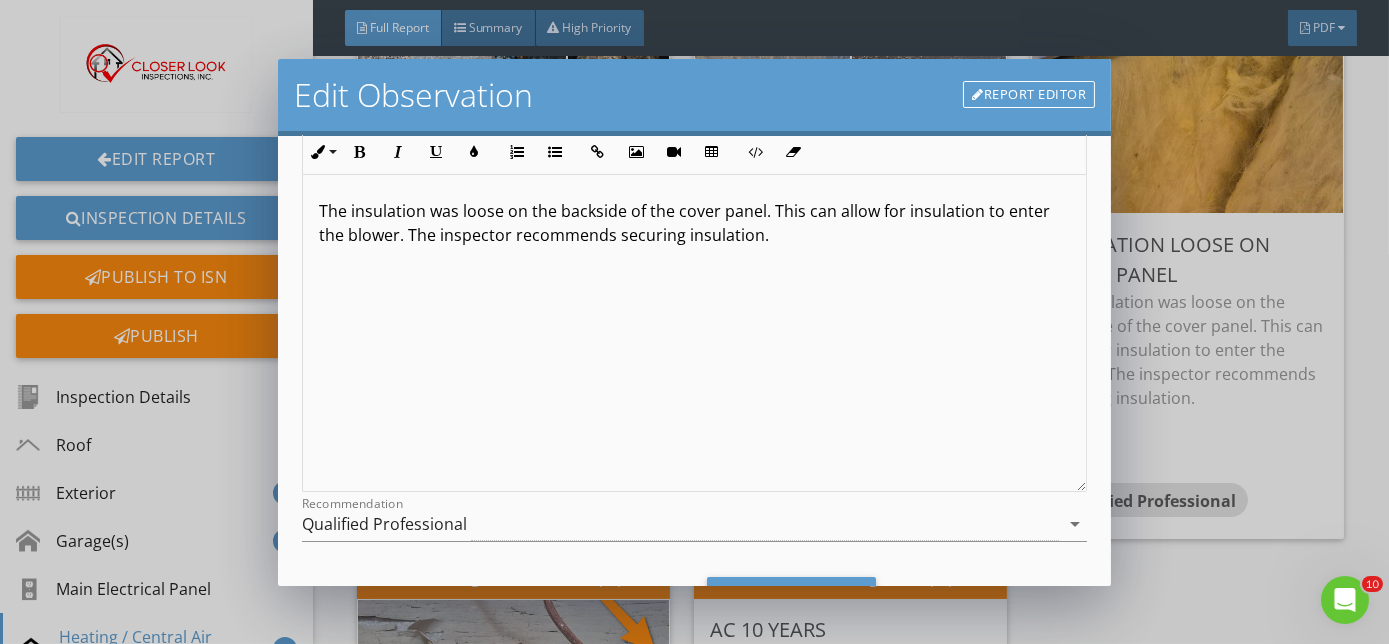 scroll, scrollTop: 242, scrollLeft: 0, axis: vertical 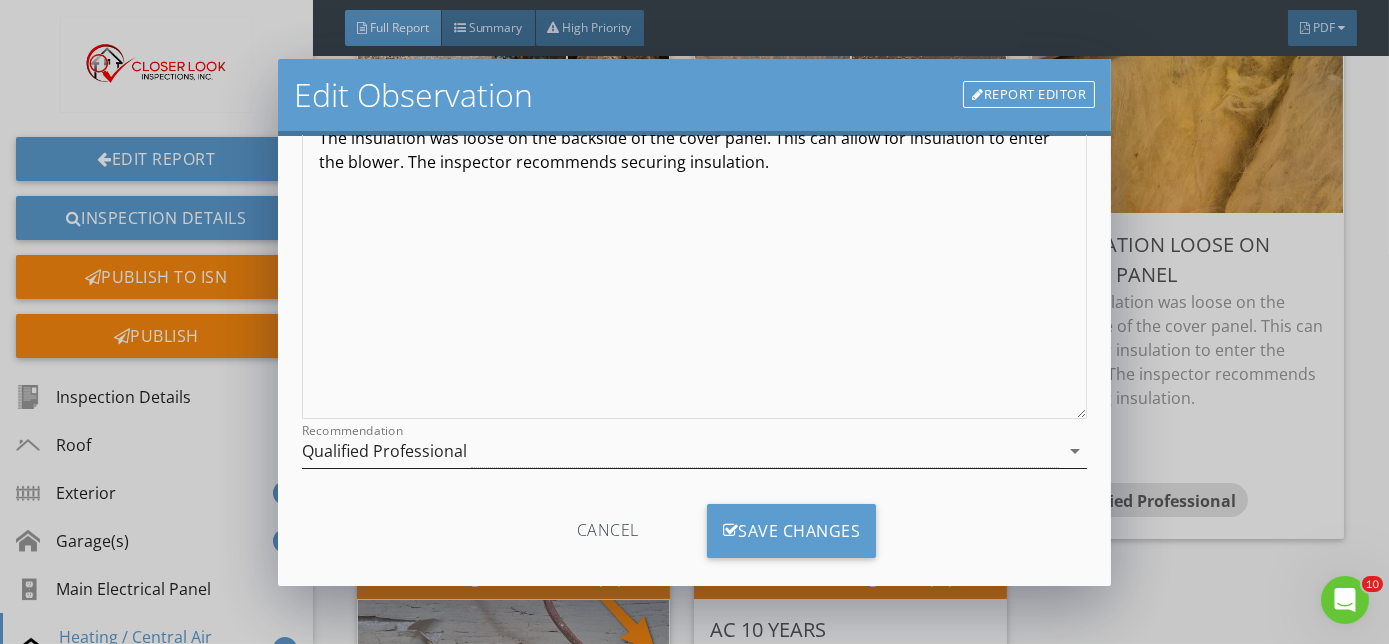 click on "arrow_drop_down" at bounding box center (1075, 451) 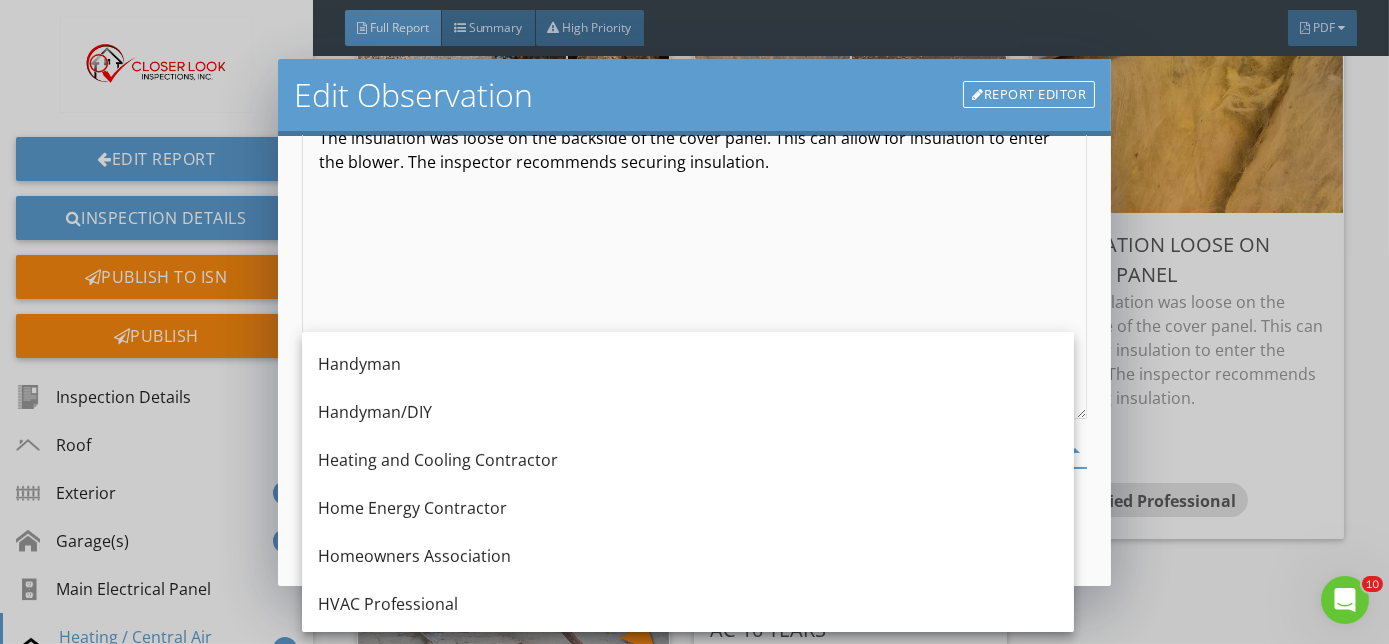 scroll, scrollTop: 1309, scrollLeft: 0, axis: vertical 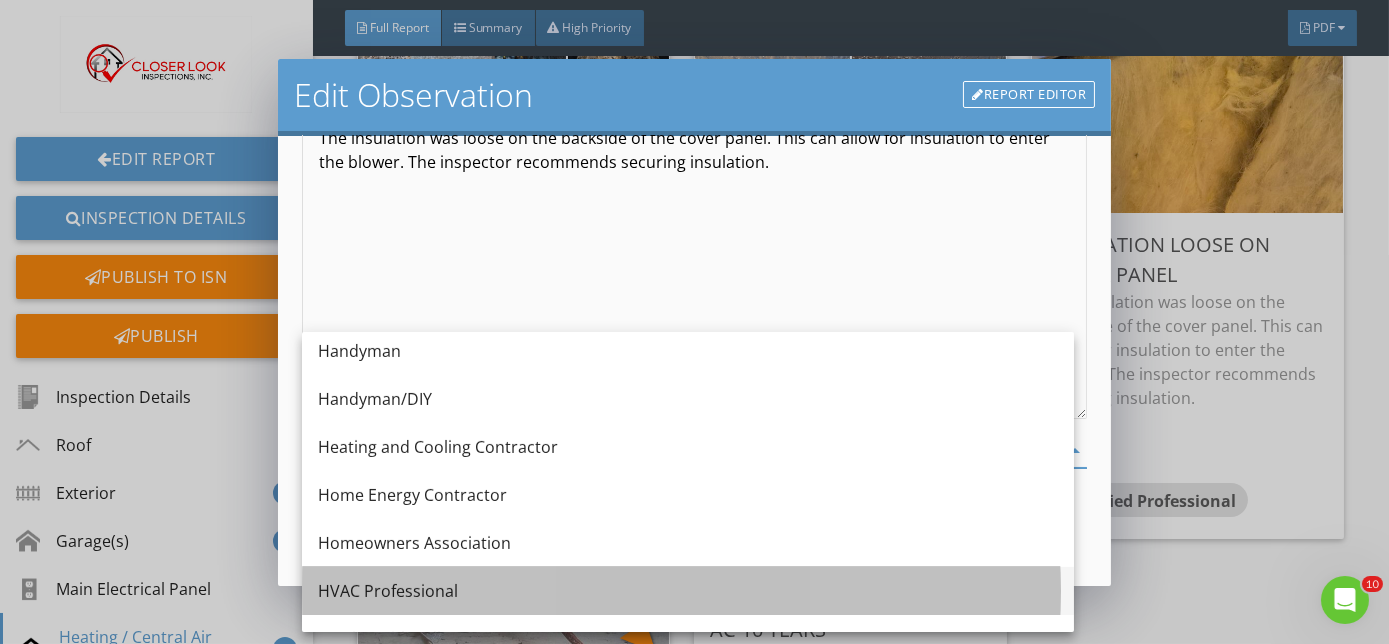 click on "HVAC Professional" at bounding box center (688, 591) 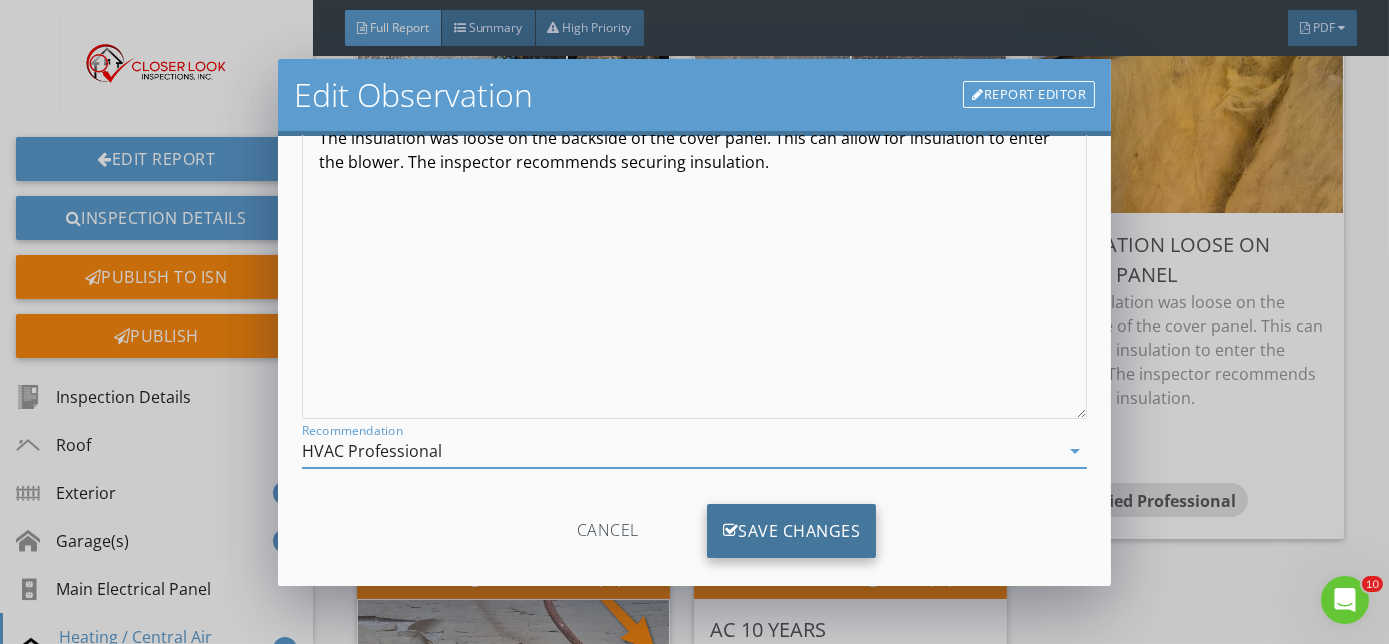 click on "Save Changes" at bounding box center (792, 531) 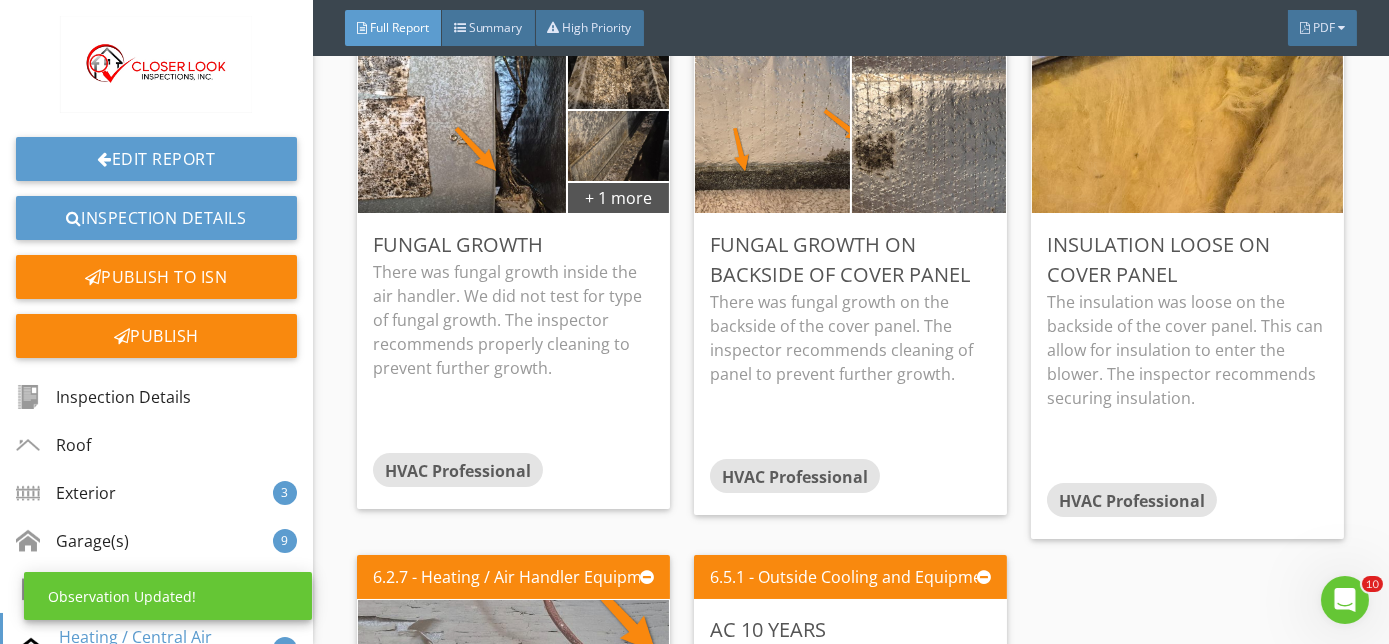 scroll, scrollTop: 29, scrollLeft: 0, axis: vertical 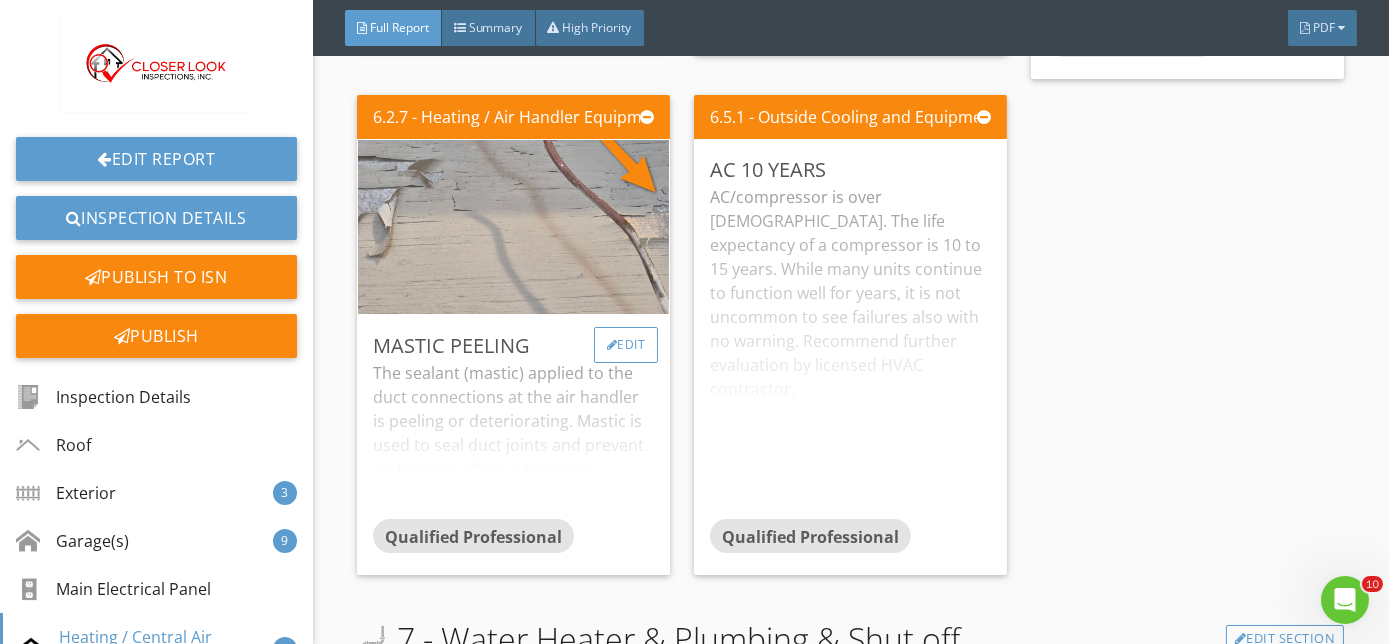 click on "Edit" at bounding box center [626, 345] 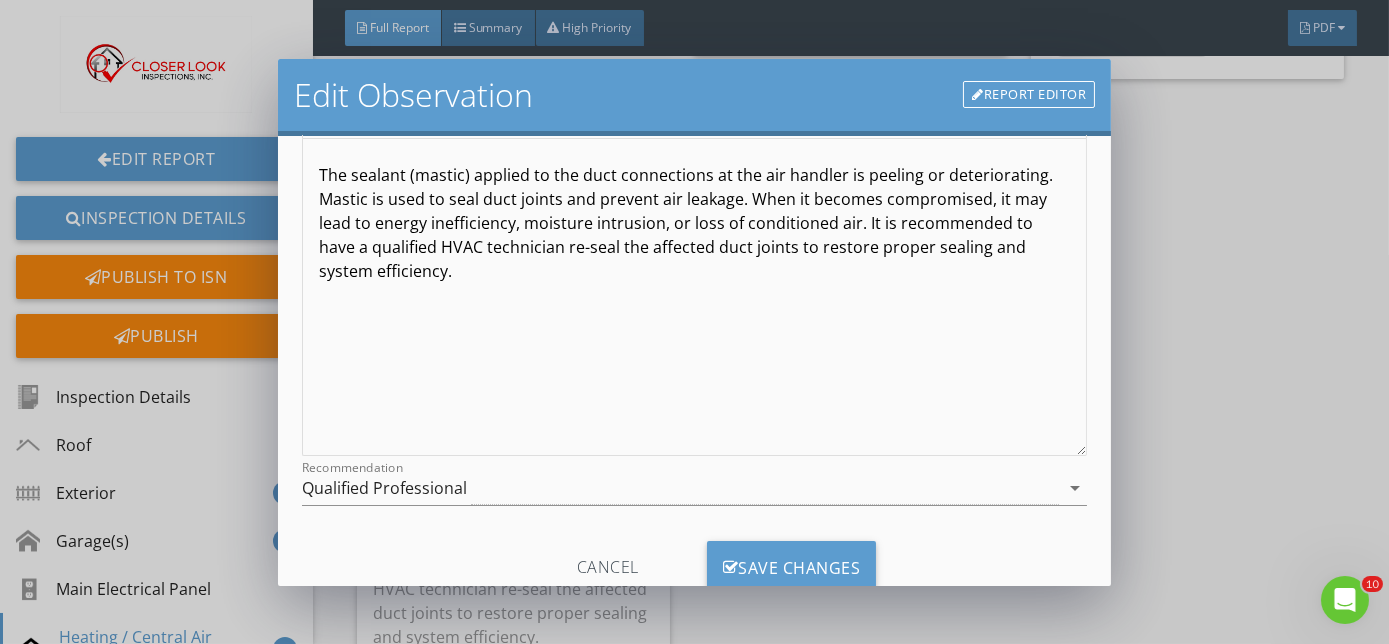 scroll, scrollTop: 266, scrollLeft: 0, axis: vertical 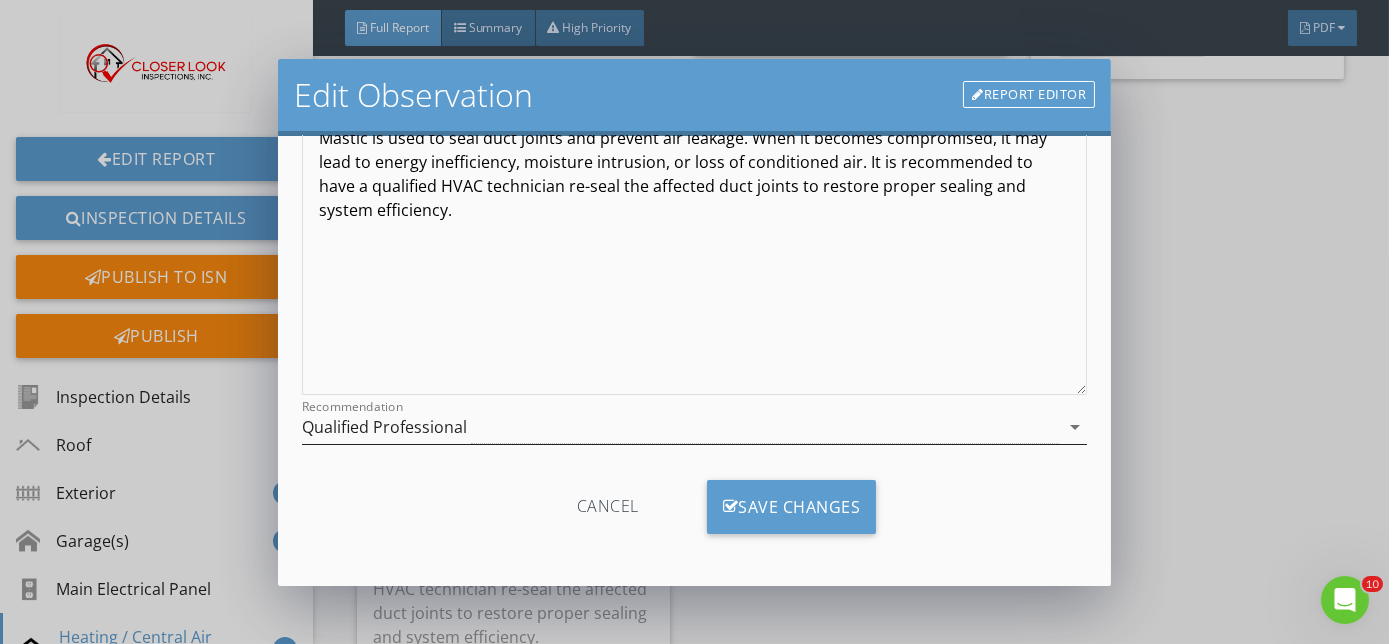 click on "arrow_drop_down" at bounding box center [1075, 427] 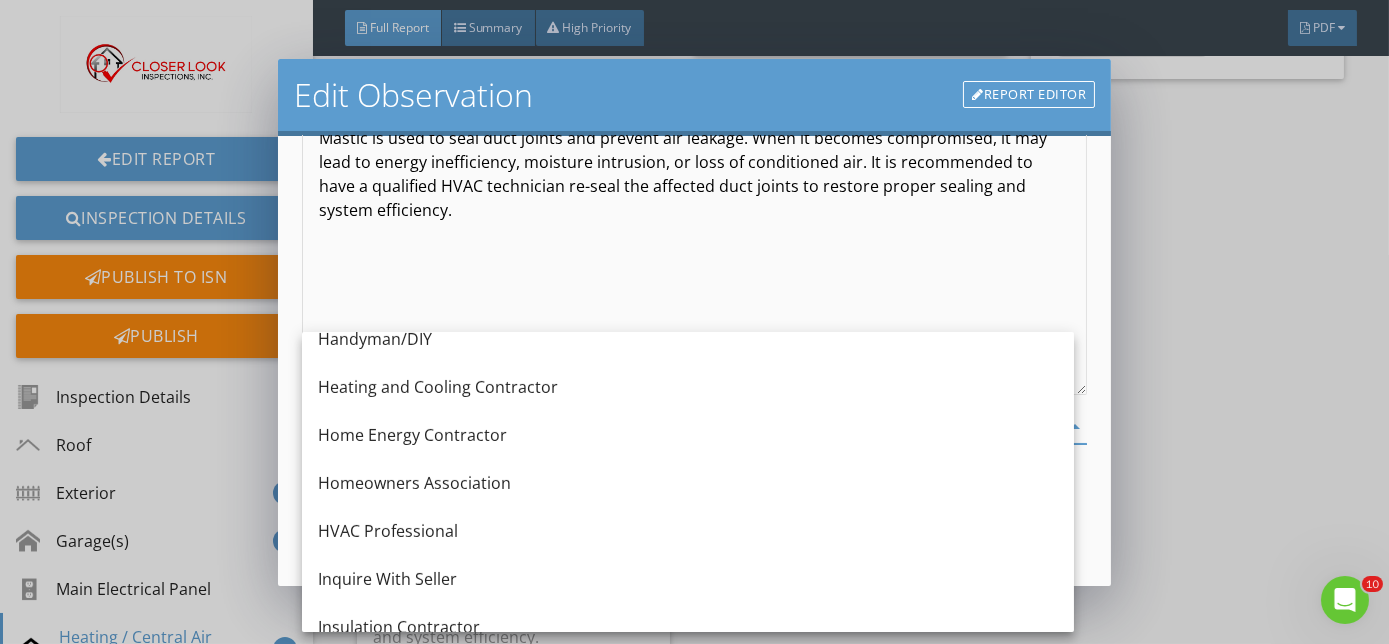 scroll, scrollTop: 1381, scrollLeft: 0, axis: vertical 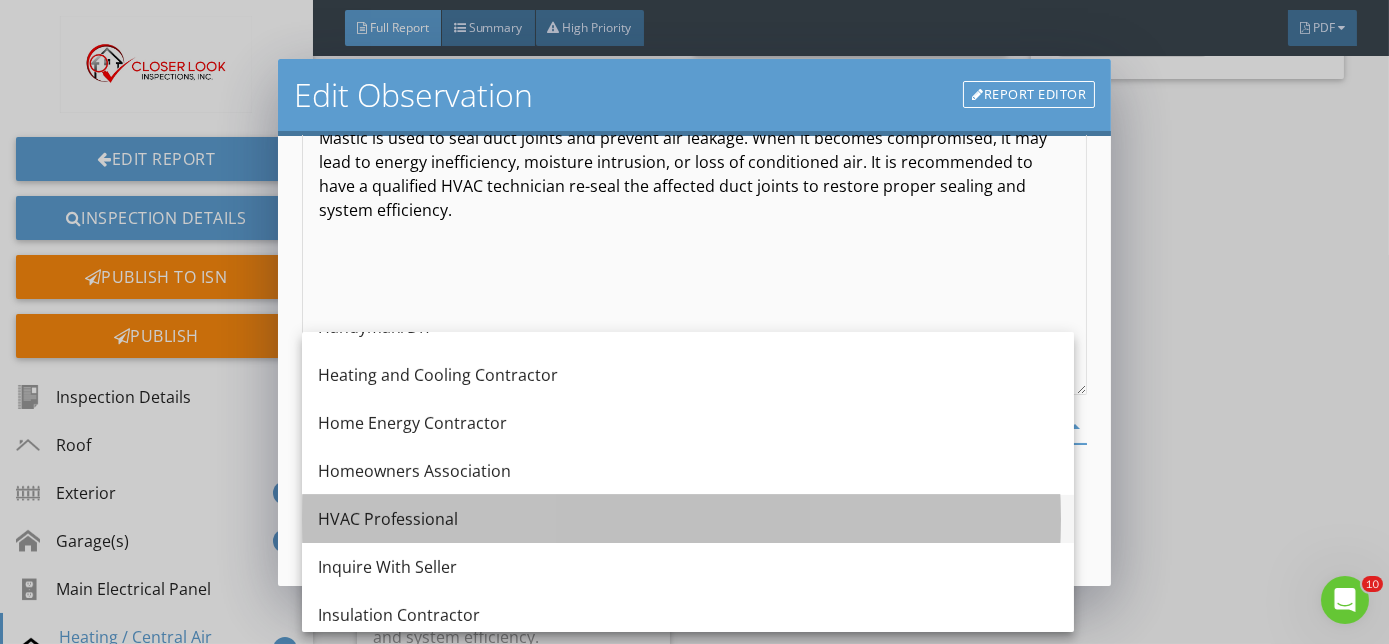 click on "HVAC Professional" at bounding box center [688, 519] 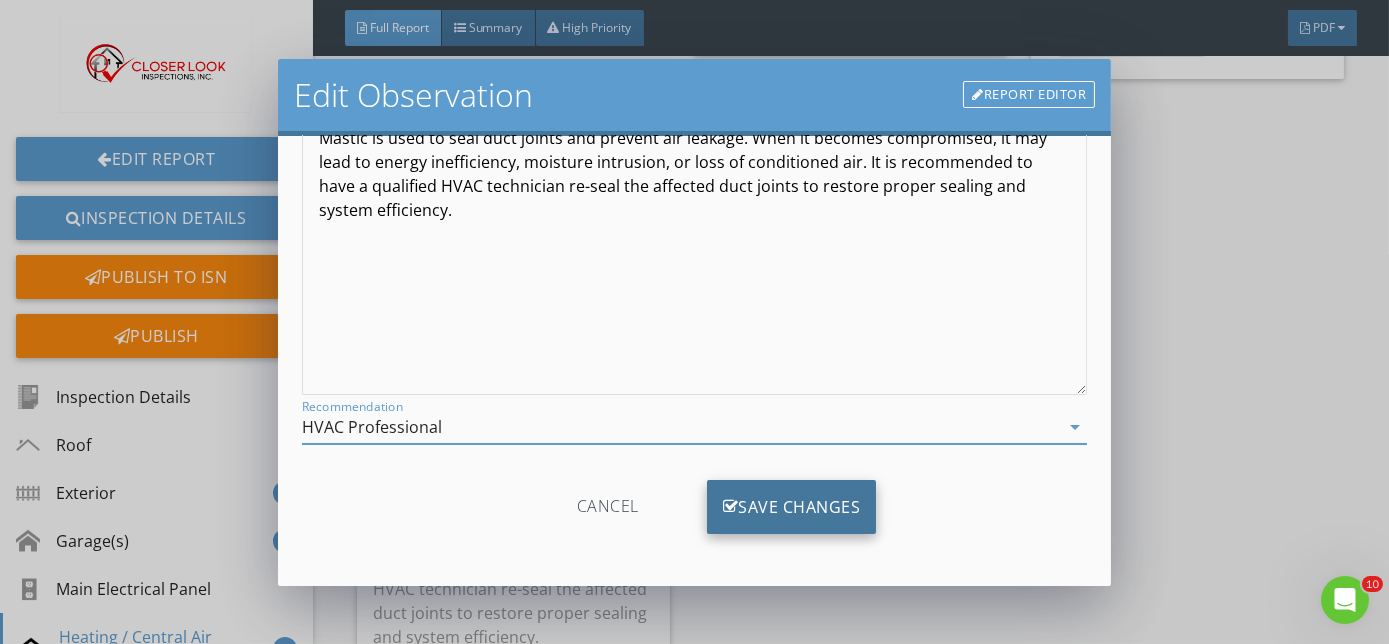 click on "Save Changes" at bounding box center [792, 507] 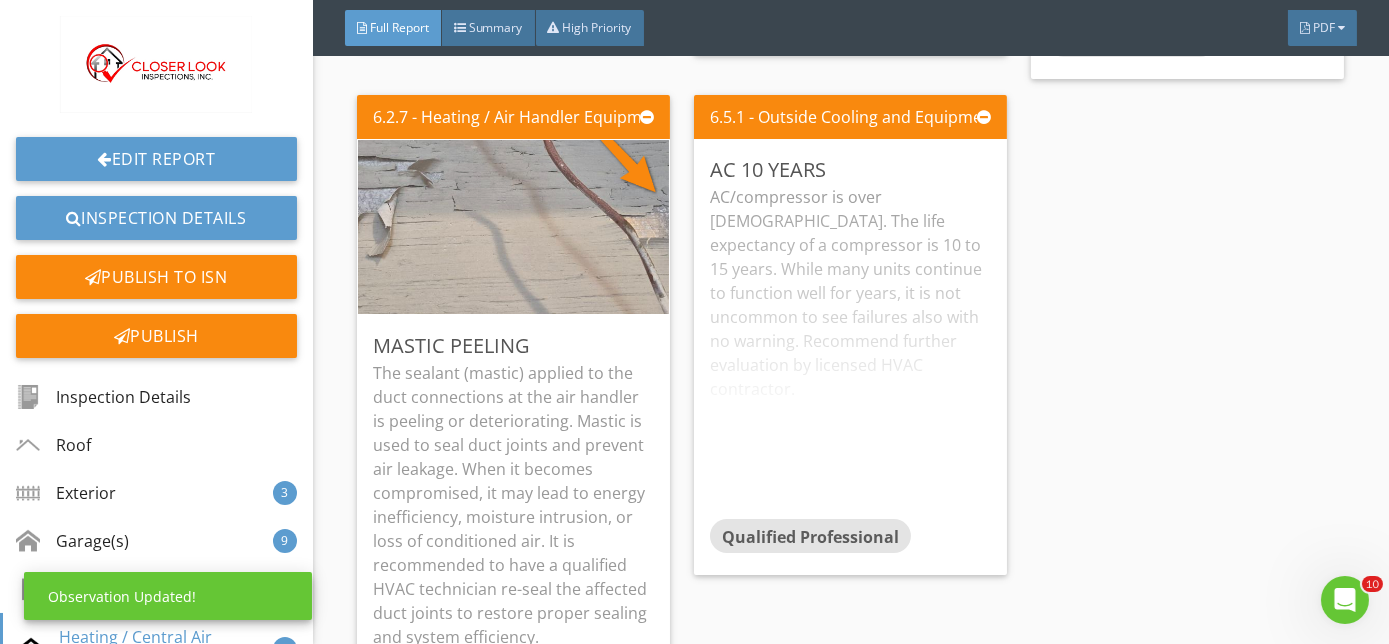 scroll, scrollTop: 29, scrollLeft: 0, axis: vertical 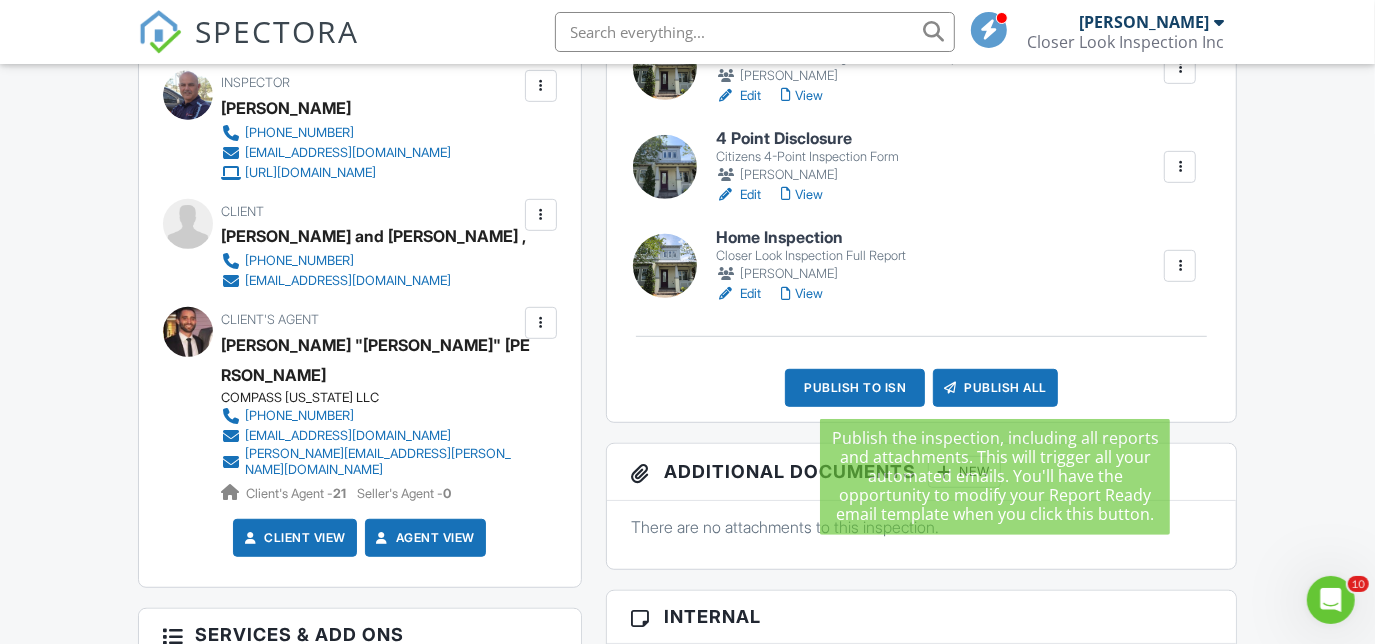 click on "Publish All" at bounding box center (995, 388) 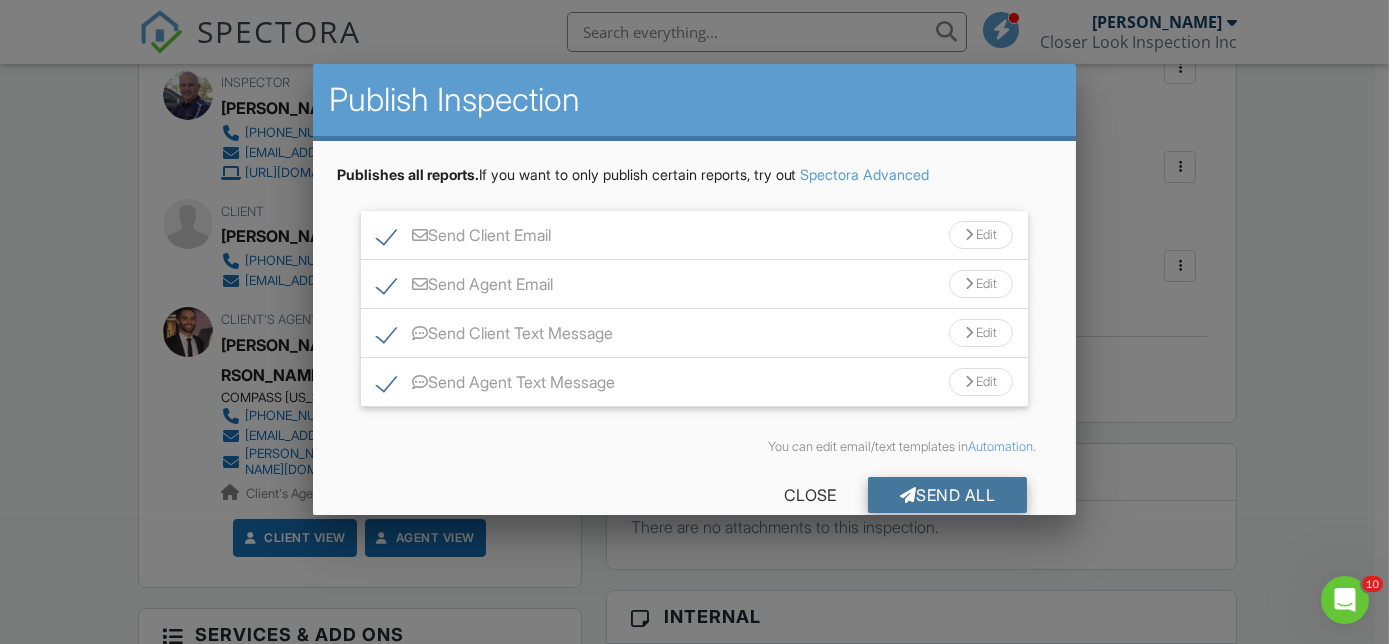 click on "Send All" at bounding box center [948, 495] 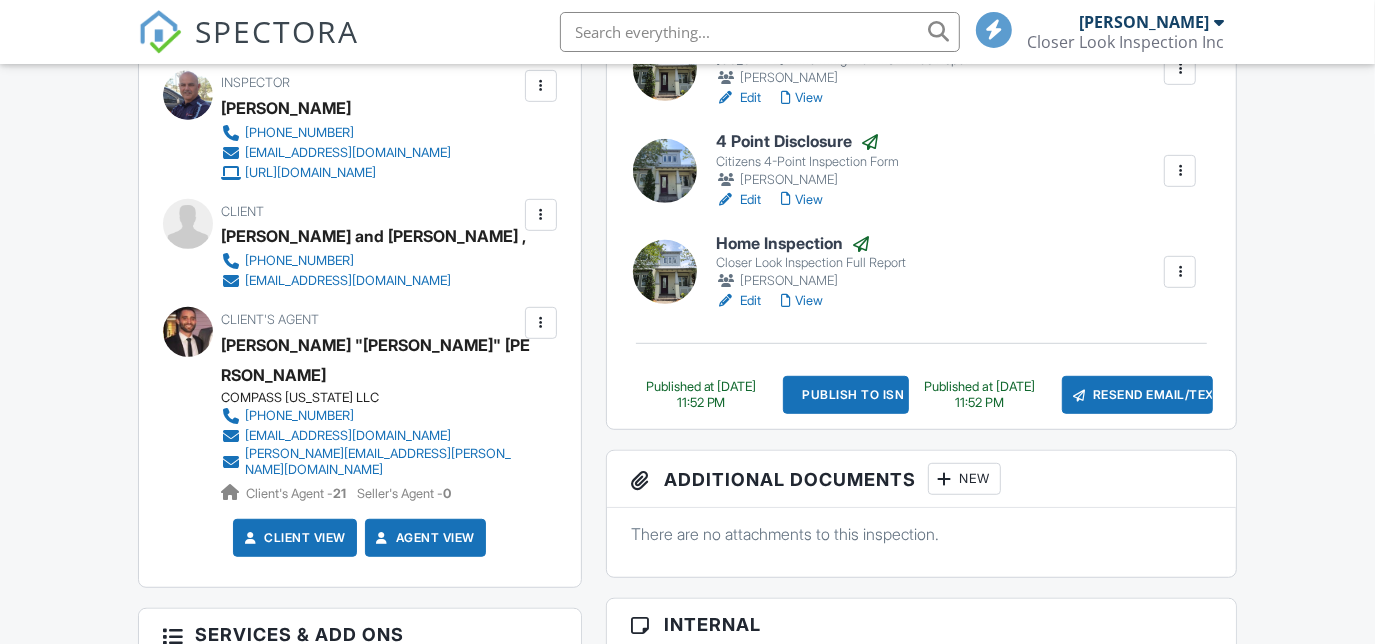 scroll, scrollTop: 629, scrollLeft: 0, axis: vertical 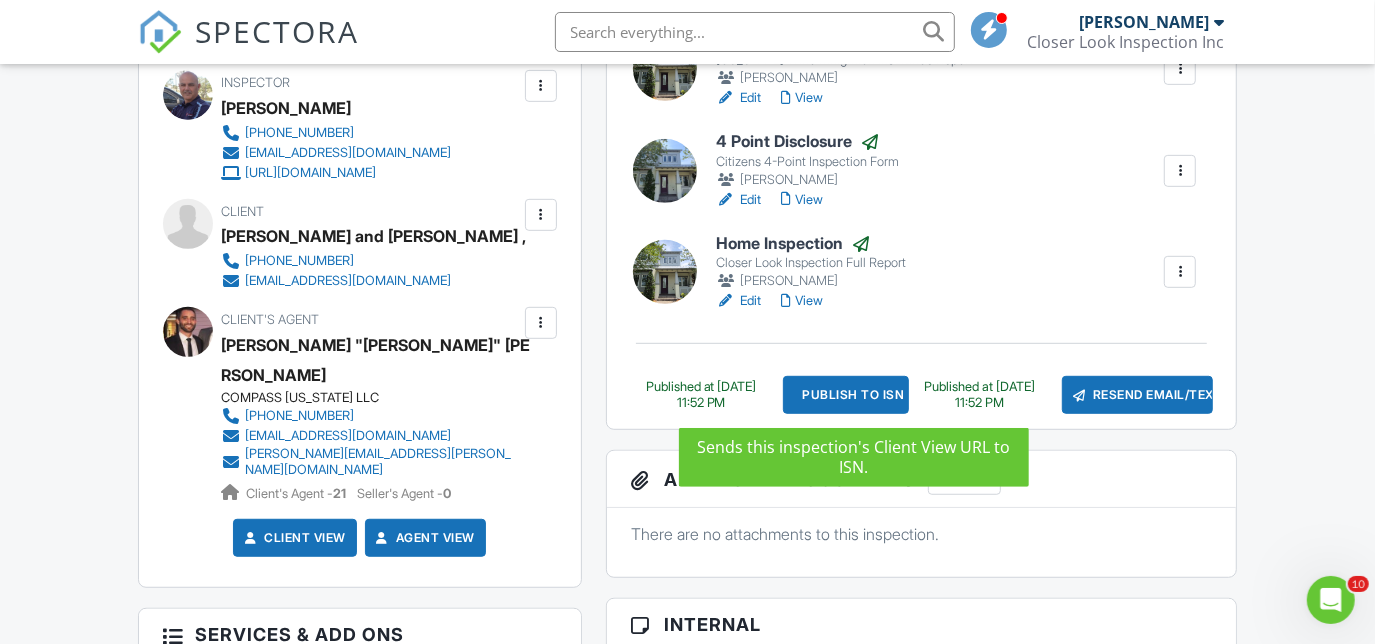 click on "Publish to ISN" at bounding box center (846, 395) 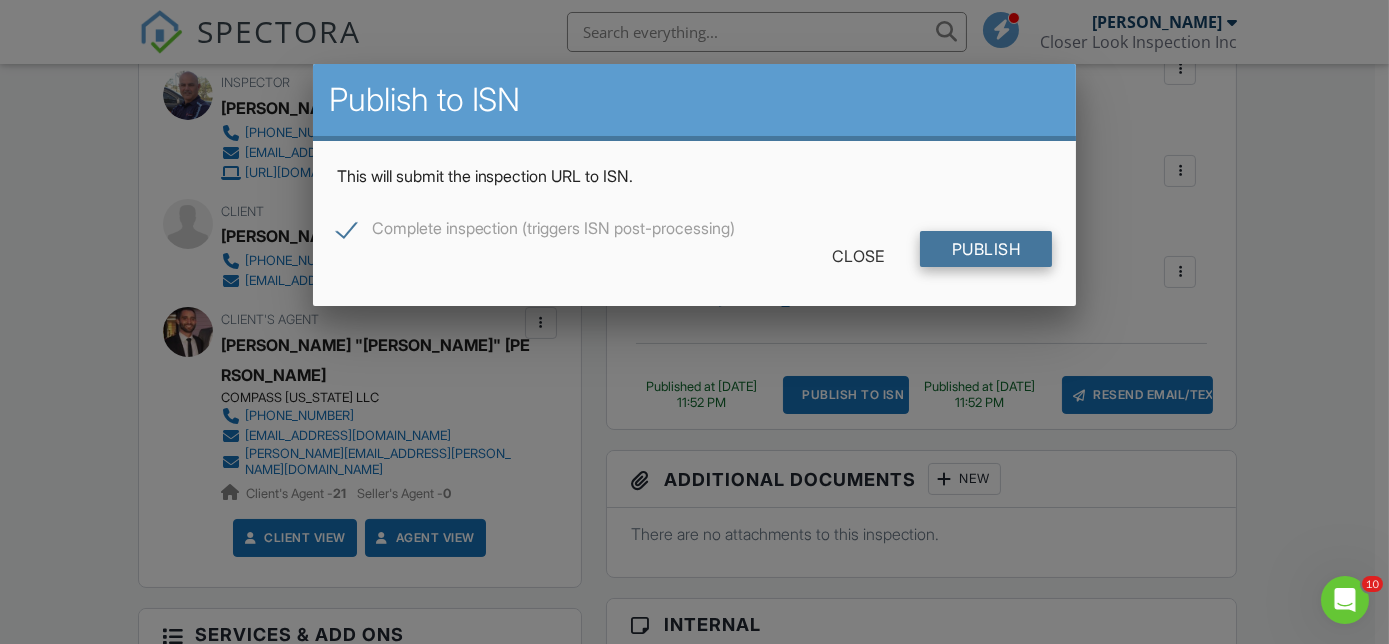 click on "Publish" at bounding box center (986, 249) 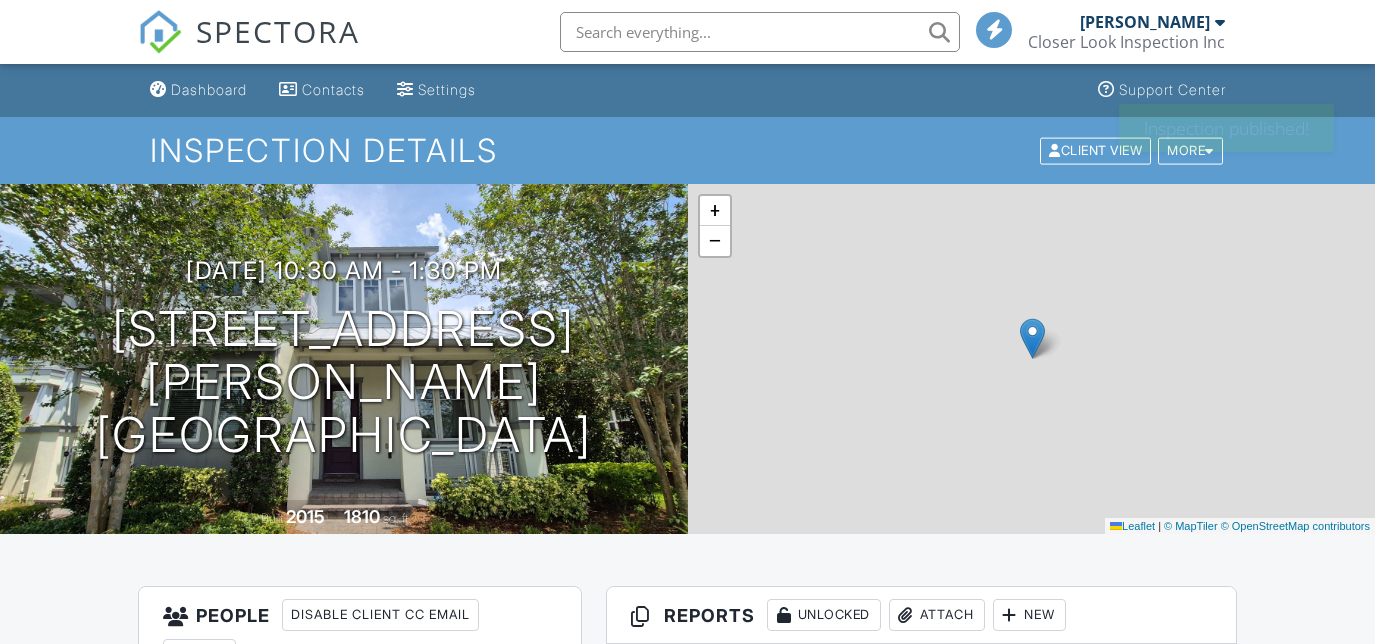 scroll, scrollTop: 0, scrollLeft: 0, axis: both 